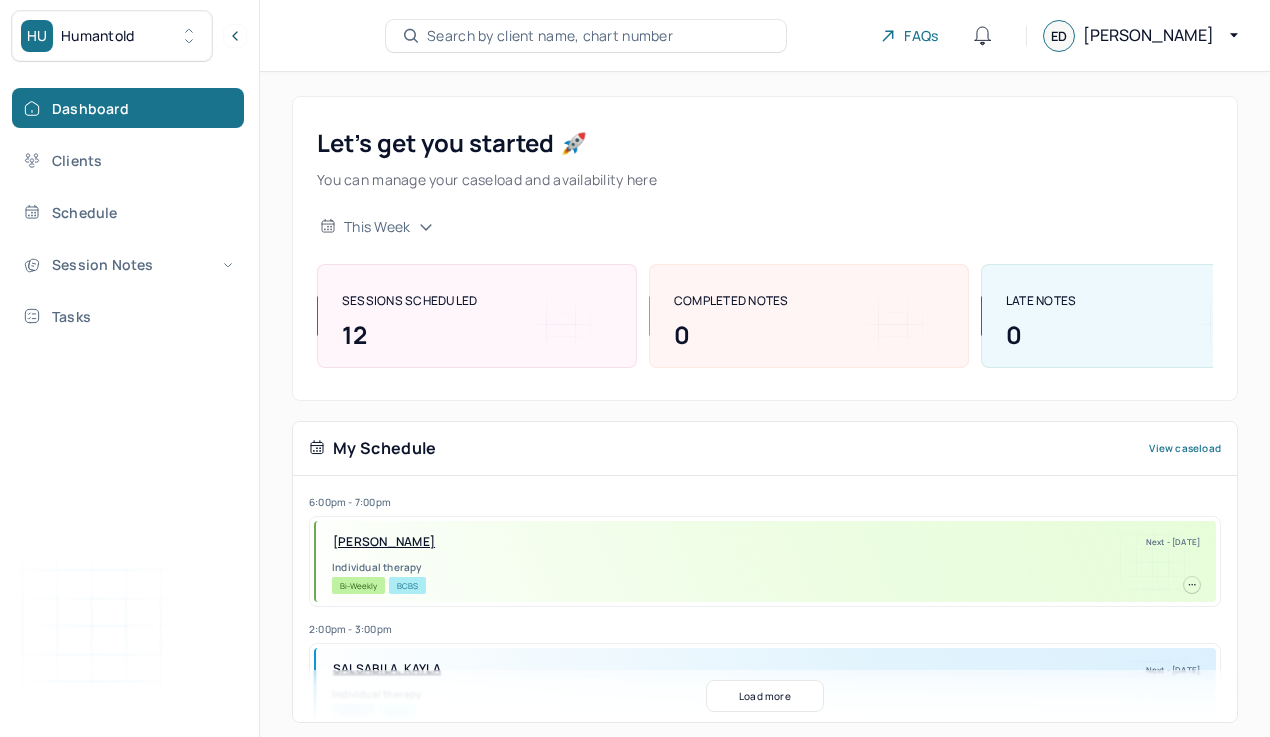 scroll, scrollTop: 0, scrollLeft: 0, axis: both 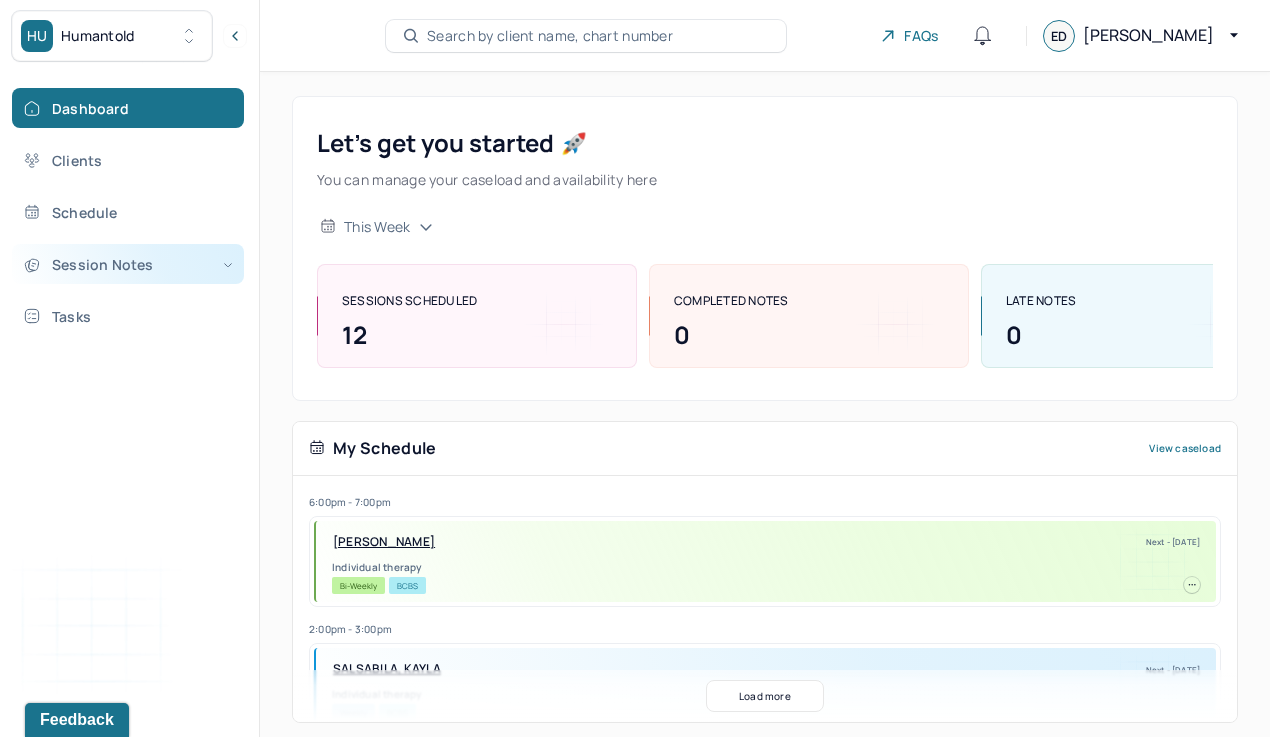 click on "Session Notes" at bounding box center [128, 264] 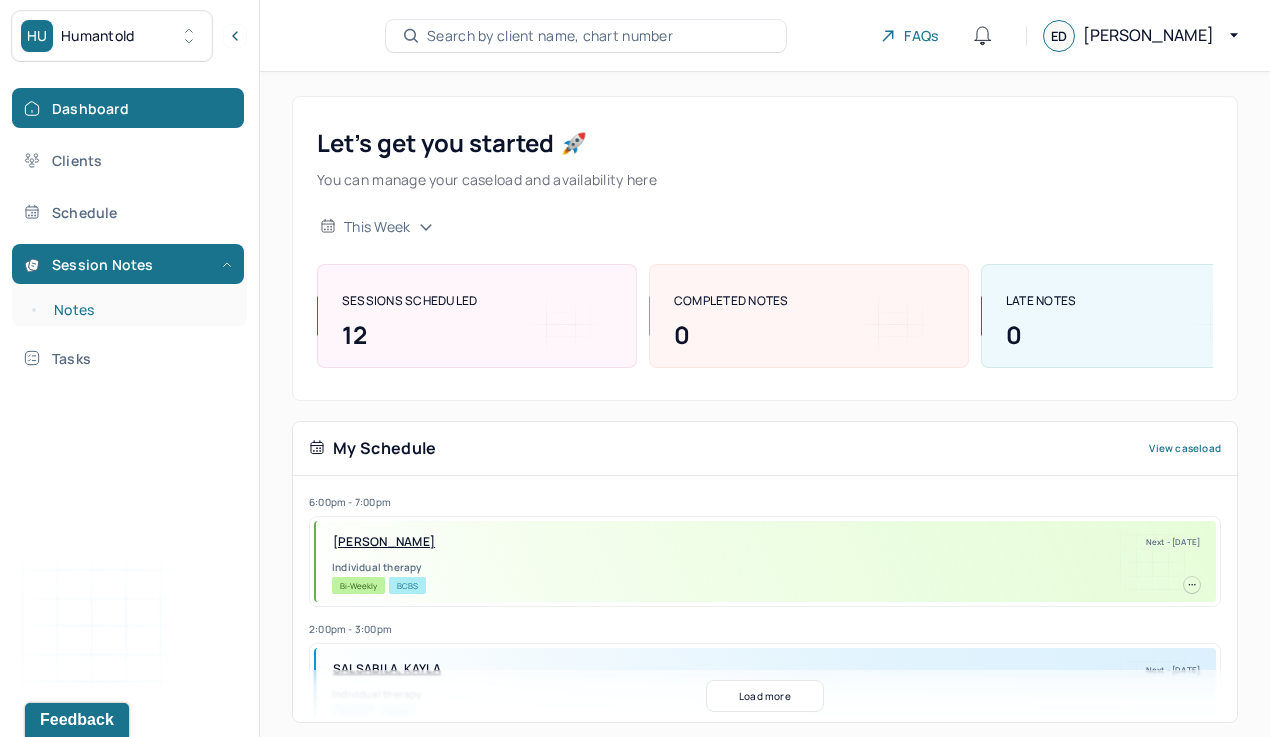 click on "Notes" at bounding box center (139, 310) 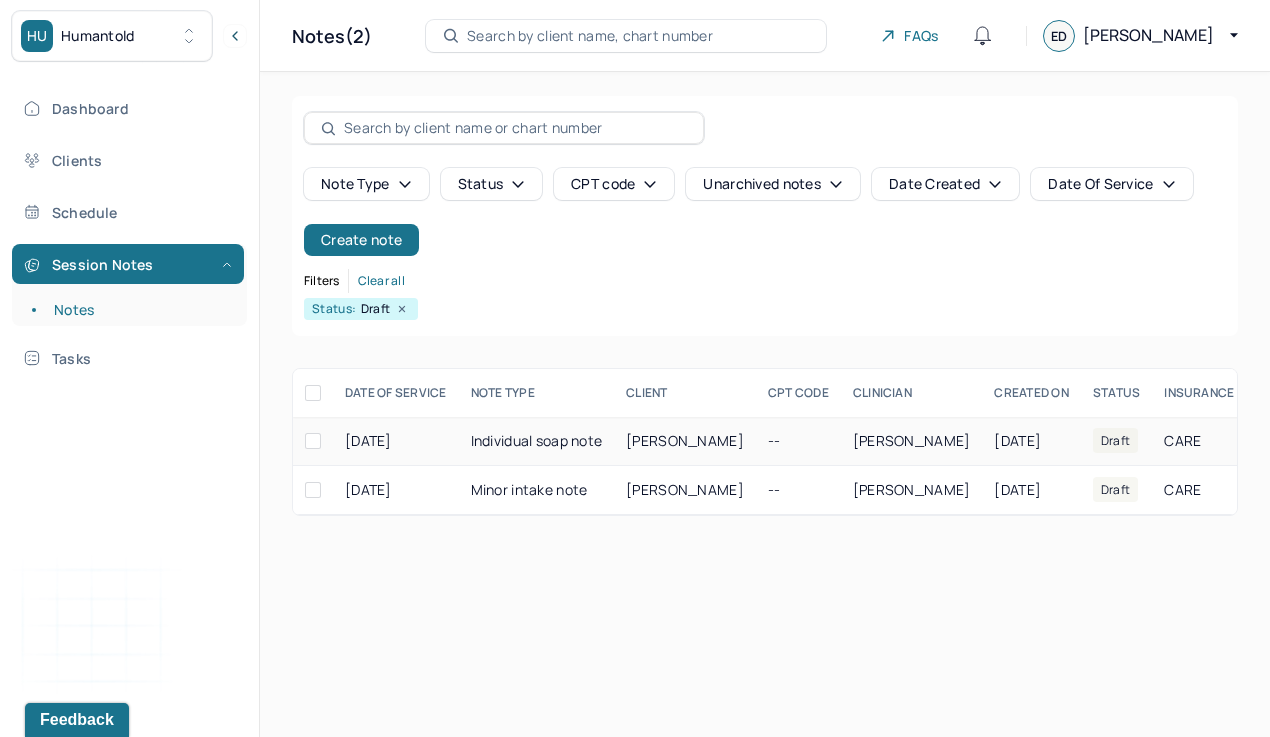 click on "[PERSON_NAME]" at bounding box center [685, 440] 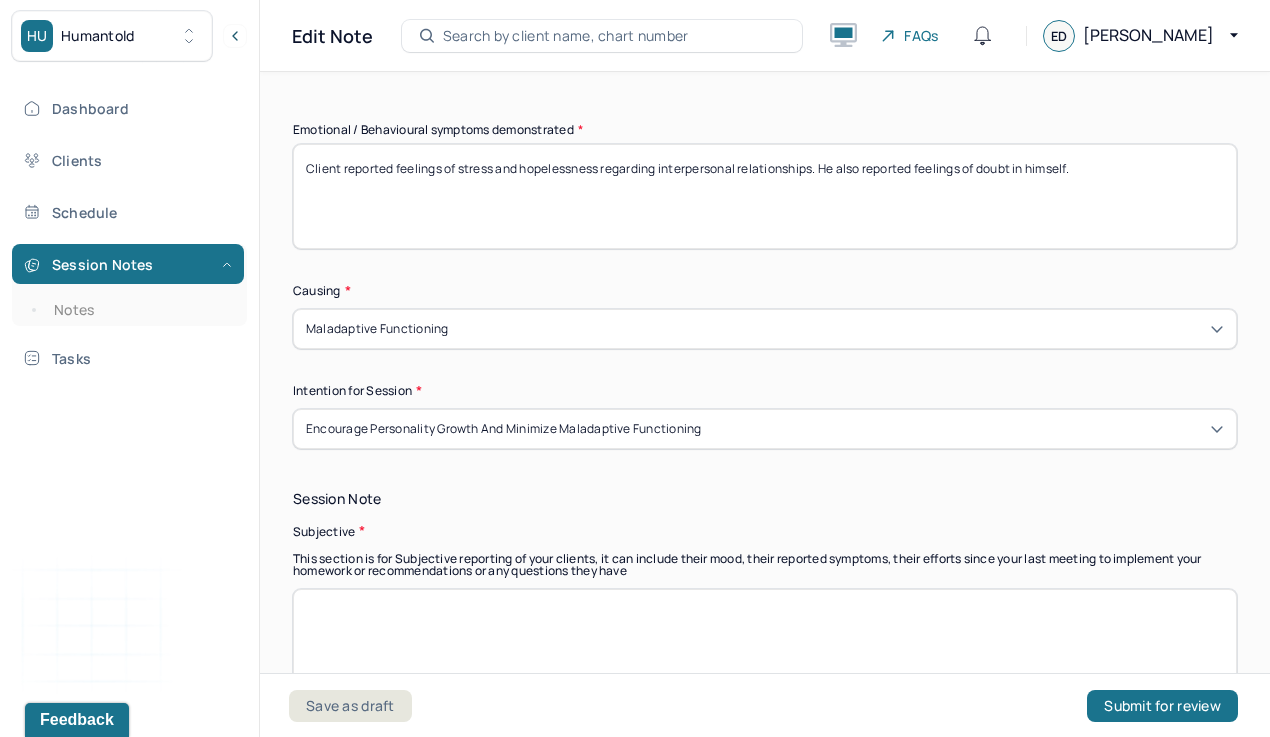 scroll, scrollTop: 792, scrollLeft: 0, axis: vertical 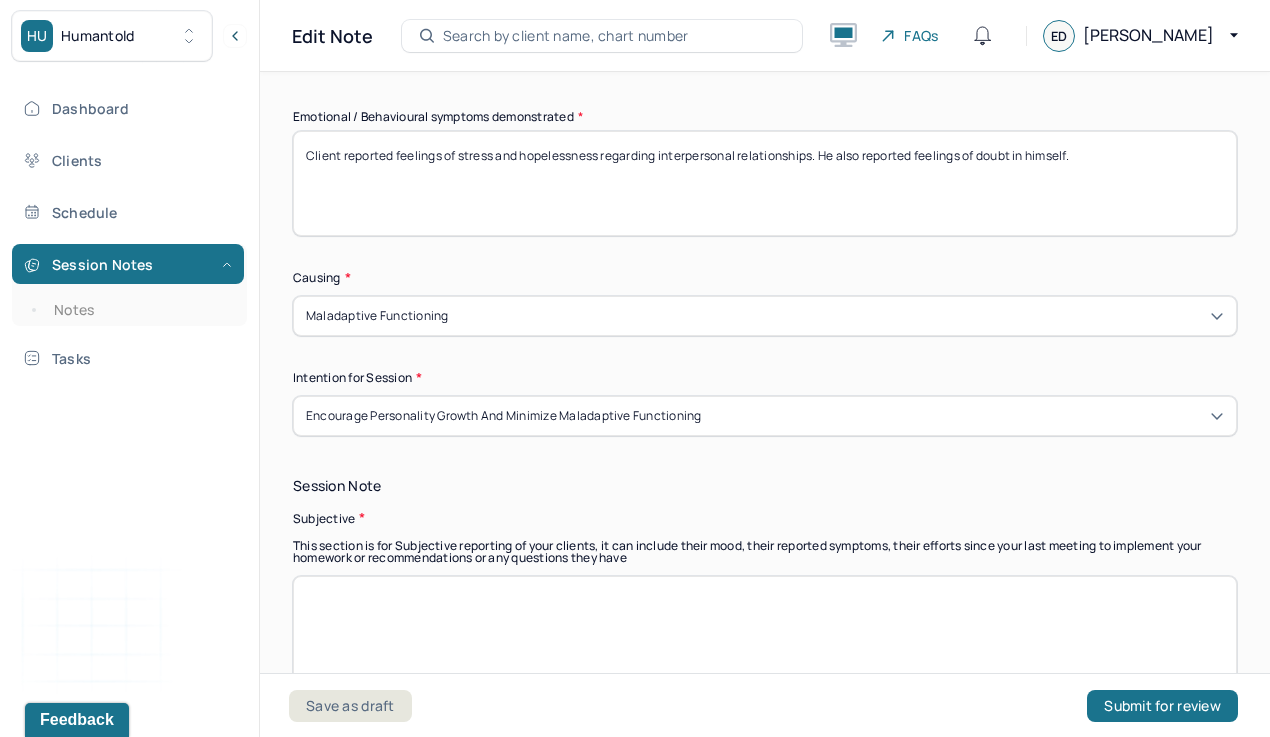 click on "Client reported feelings of stress and hopelessness regarding interpersonal relationships. He also reported feelings of doubt in himself." at bounding box center [765, 183] 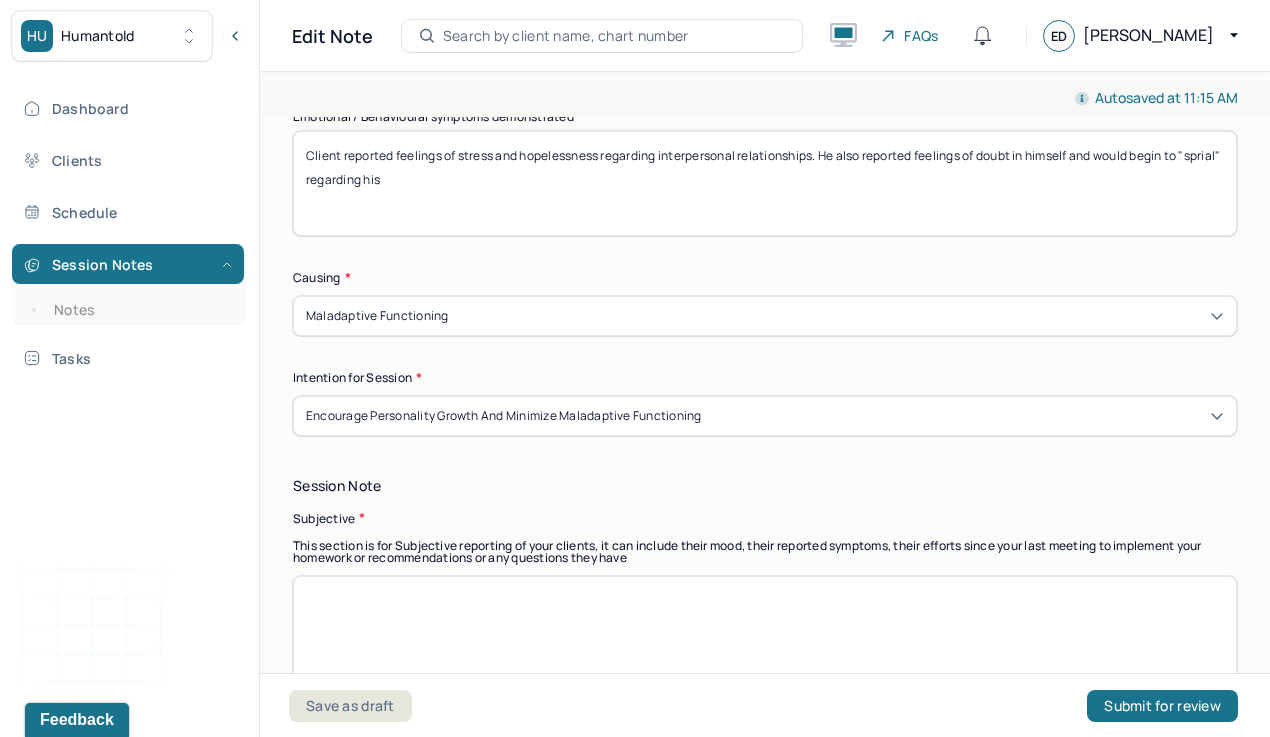 click on "Client reported feelings of stress and hopelessness regarding interpersonal relationships. He also reported feelings of doubt in himself and would begin to "sprial" regarding his" at bounding box center (765, 183) 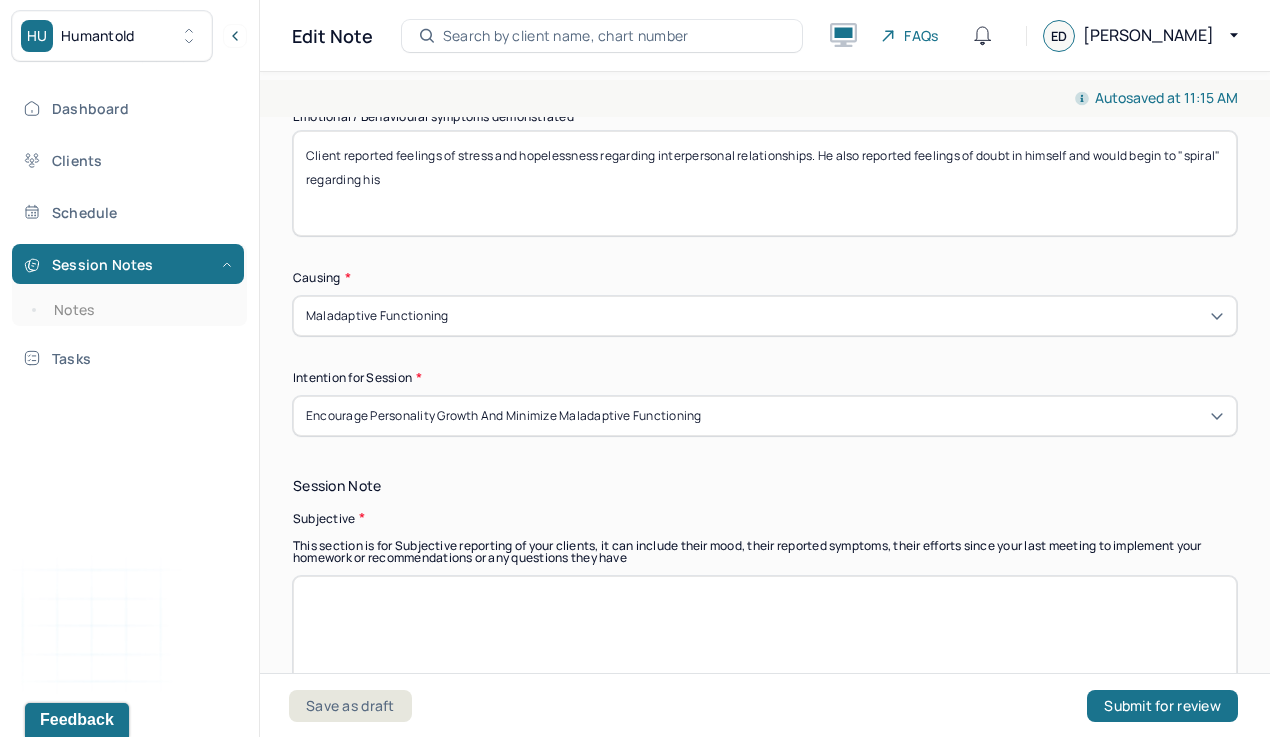 click on "Client reported feelings of stress and hopelessness regarding interpersonal relationships. He also reported feelings of doubt in himself and would begin to "sprial" regarding his" at bounding box center (765, 183) 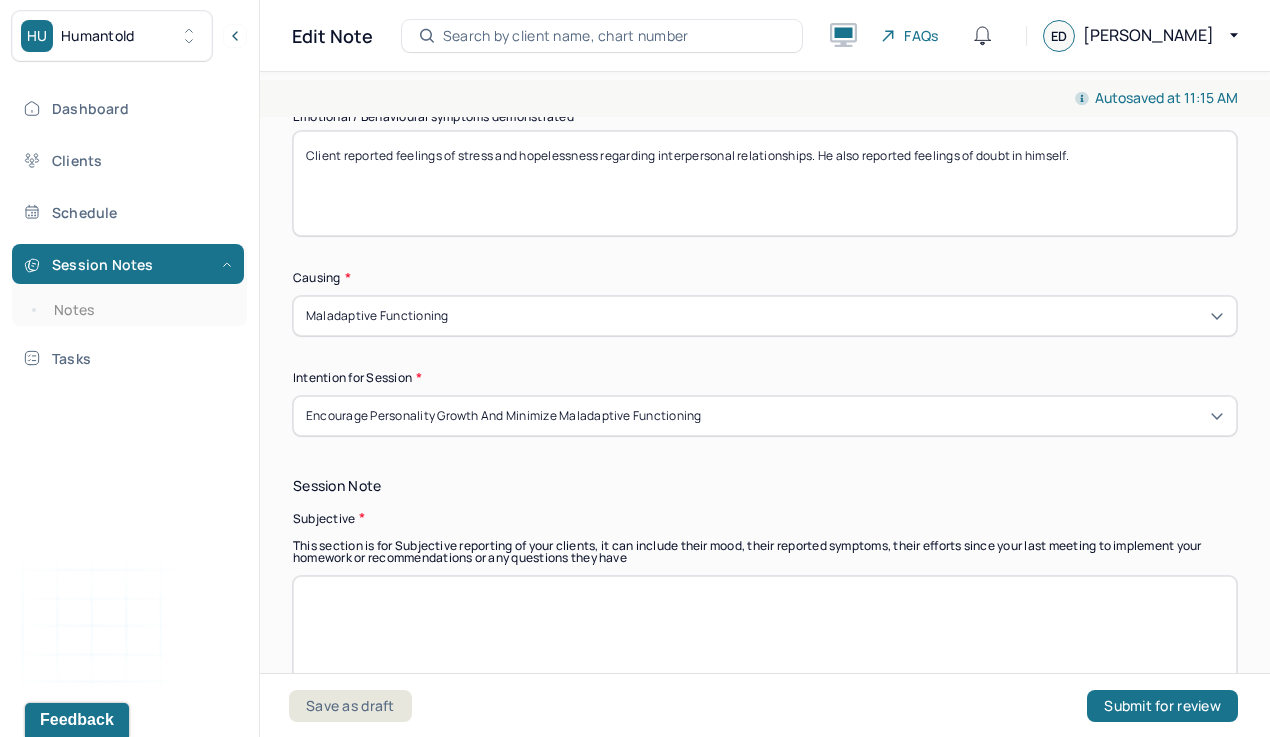 scroll, scrollTop: 1007, scrollLeft: 0, axis: vertical 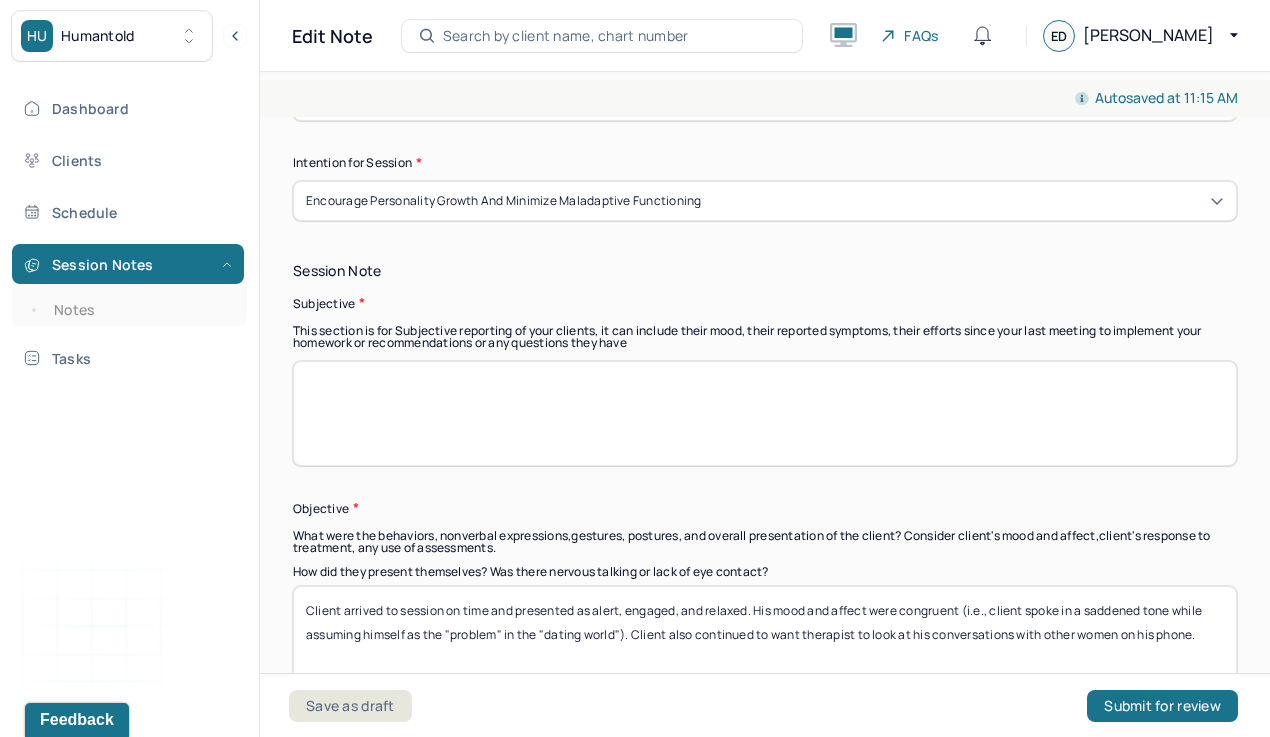 type on "Client reported feelings of stress and hopelessness regarding interpersonal relationships. He also reported feelings of doubt in himself." 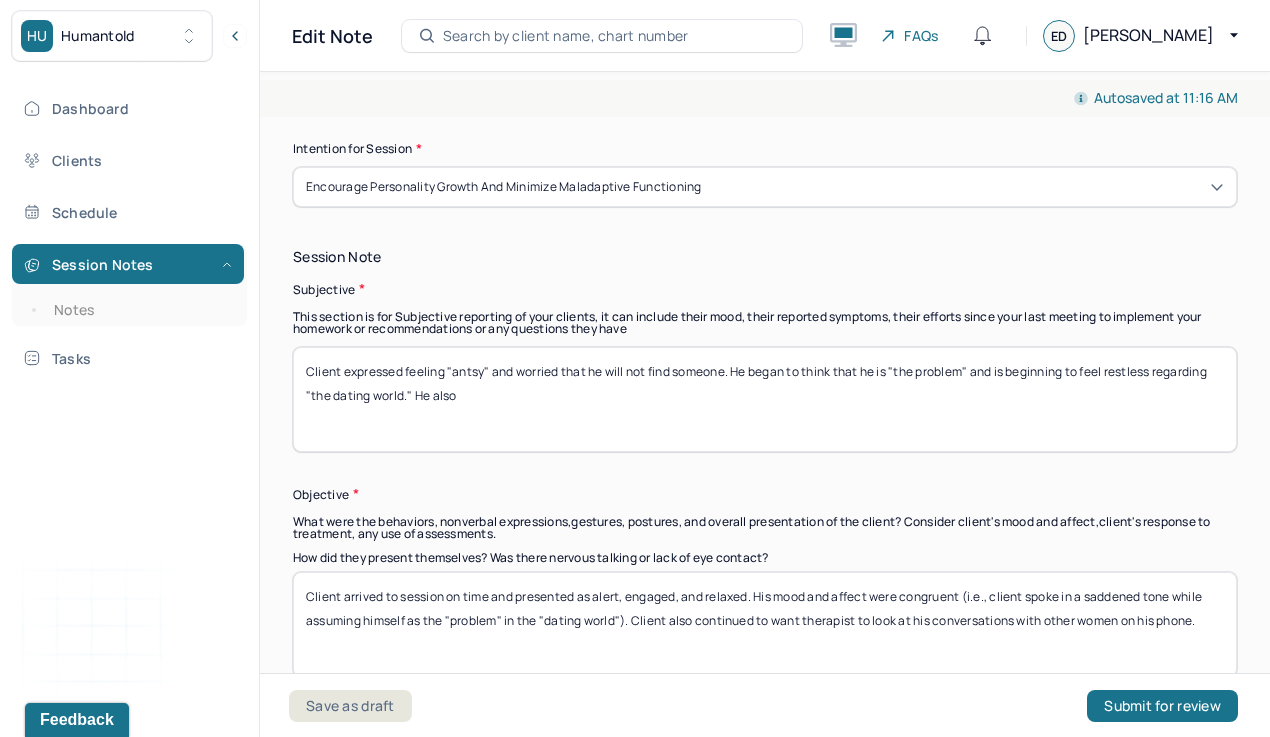 scroll, scrollTop: 1023, scrollLeft: 0, axis: vertical 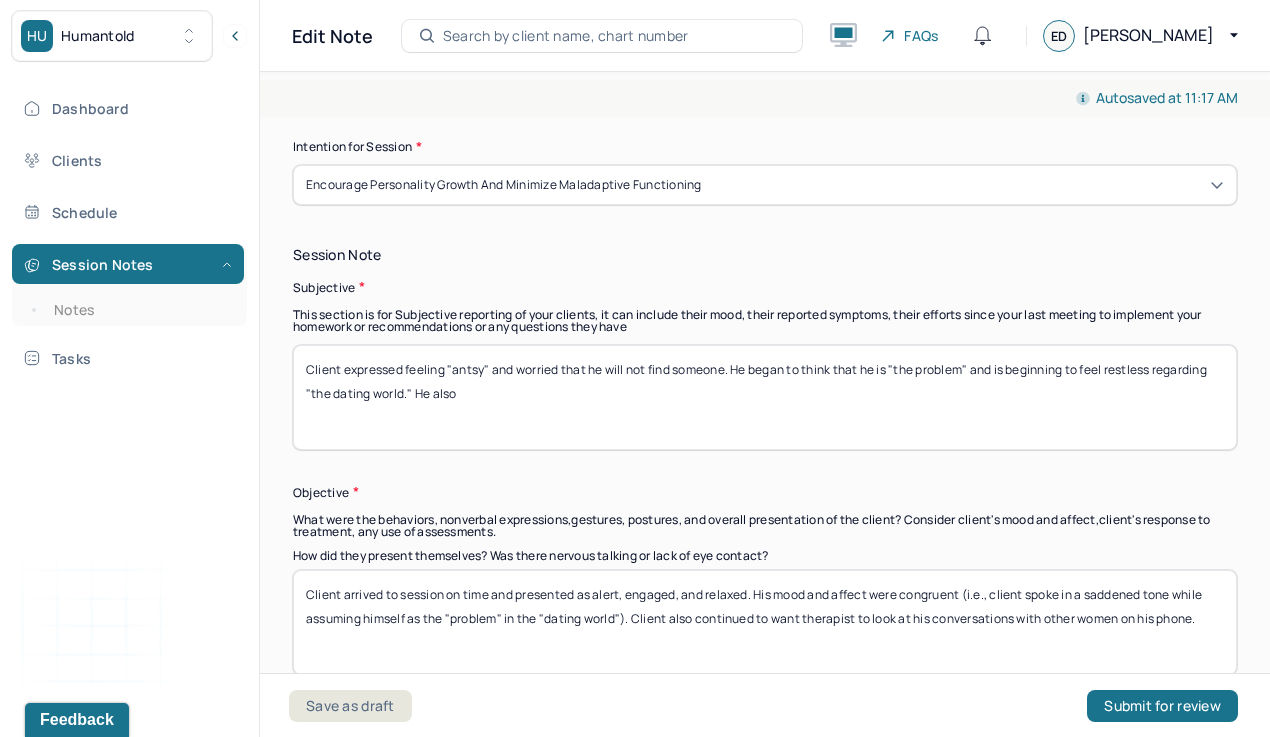 click on "Client expressed feeling "antsy" and worried that he will not find someone. He began to think that he is "the problem" and is beginning to feel restless regarding "the dating world." He also" at bounding box center (765, 397) 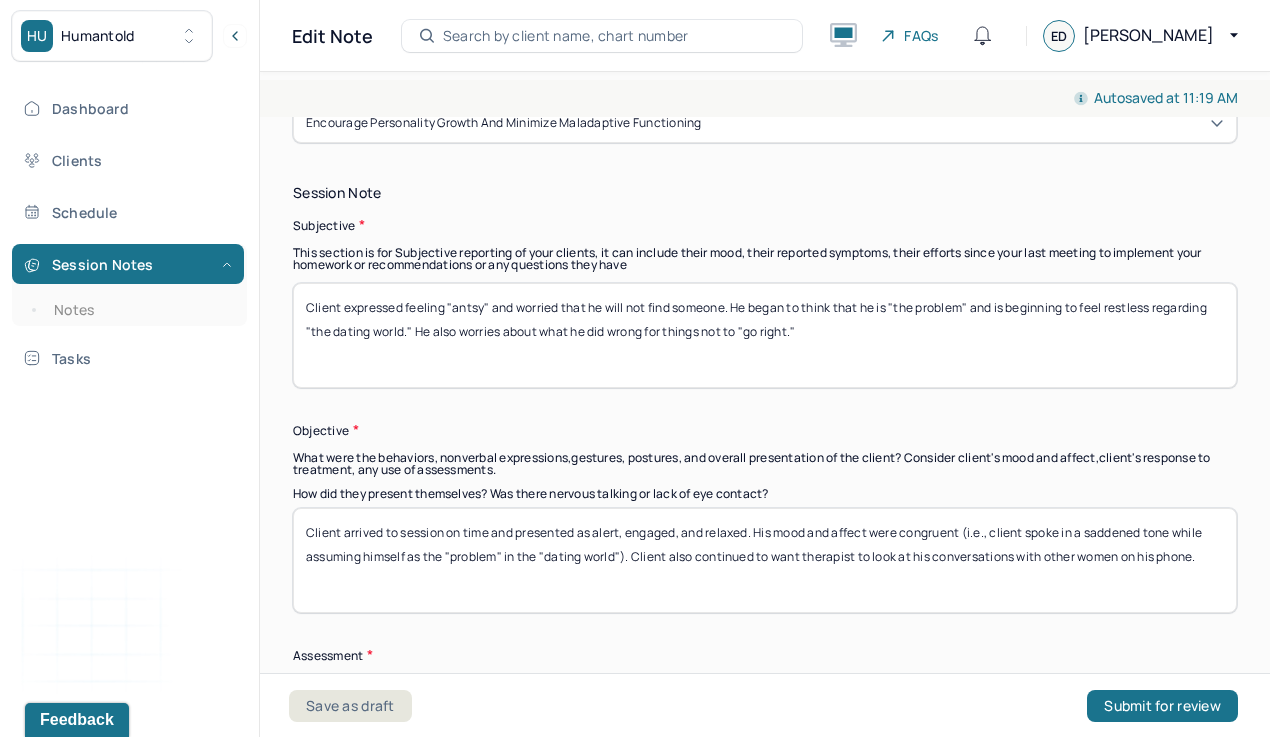 scroll, scrollTop: 1181, scrollLeft: 0, axis: vertical 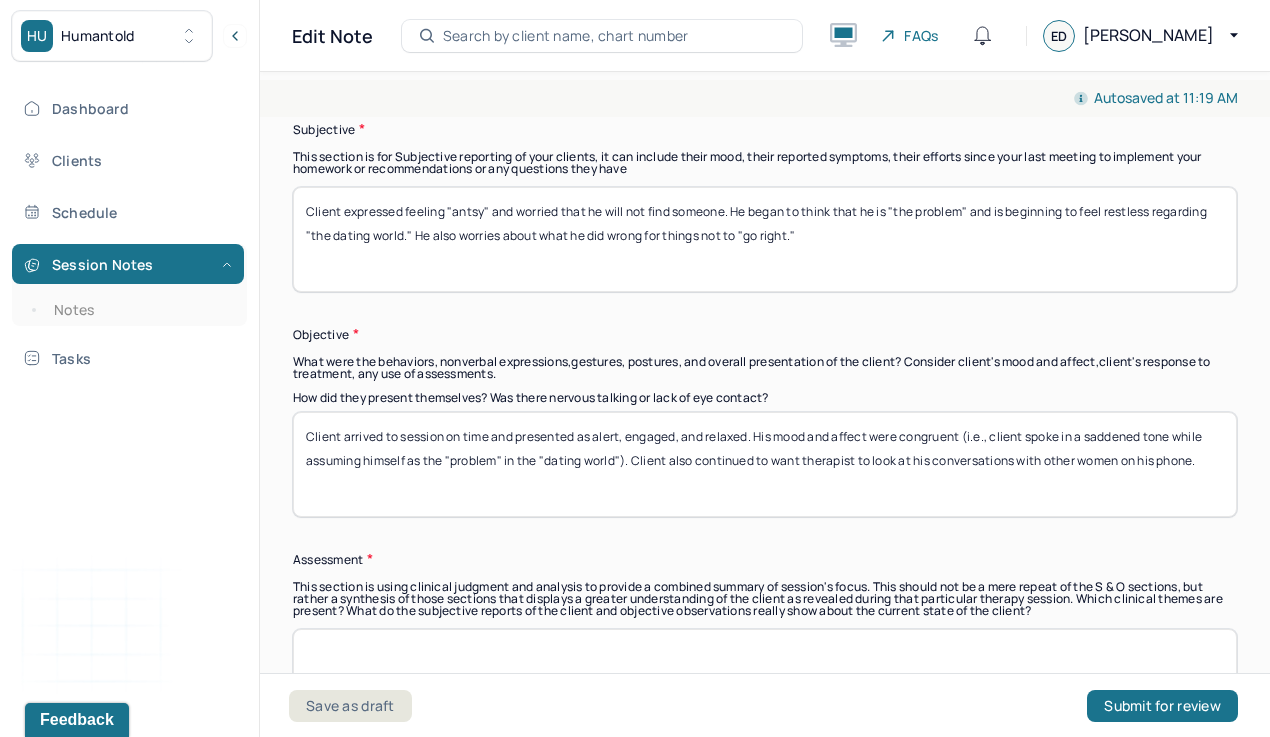 type on "Client expressed feeling "antsy" and worried that he will not find someone. He began to think that he is "the problem" and is beginning to feel restless regarding "the dating world." He also worries about what he did wrong for things not to "go right."" 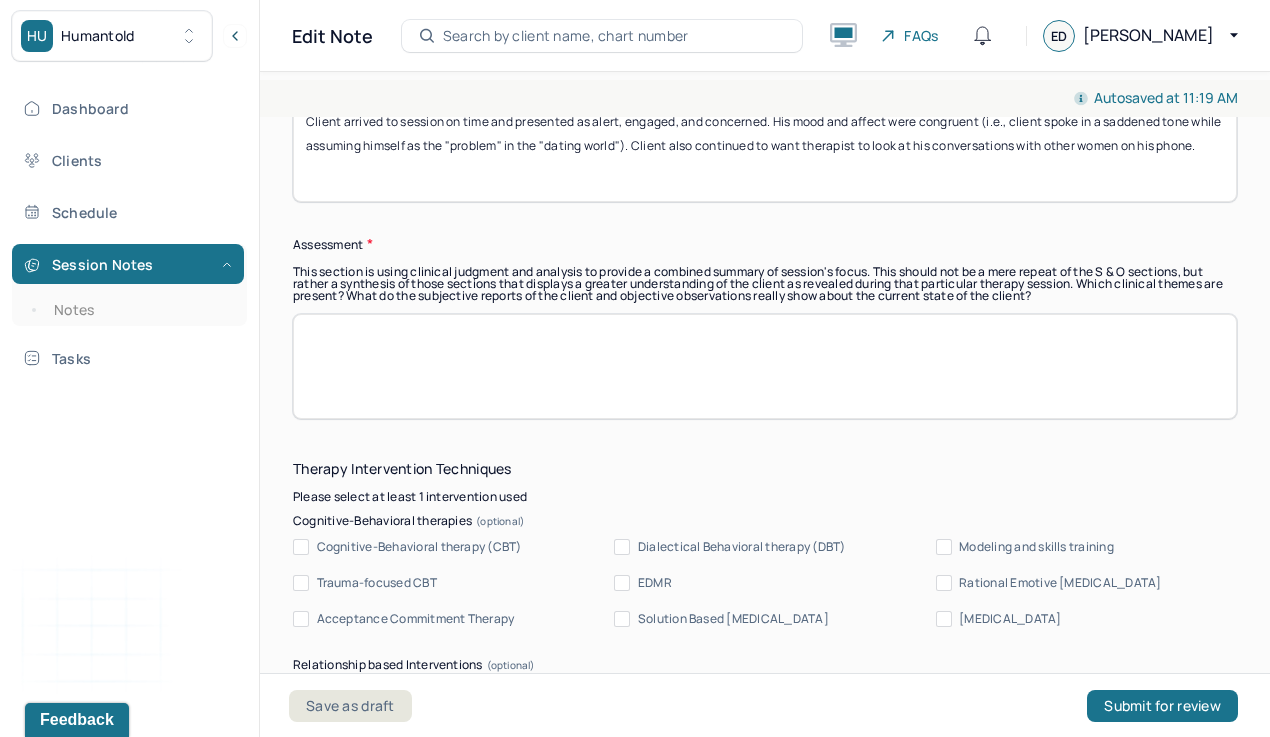 scroll, scrollTop: 1498, scrollLeft: 0, axis: vertical 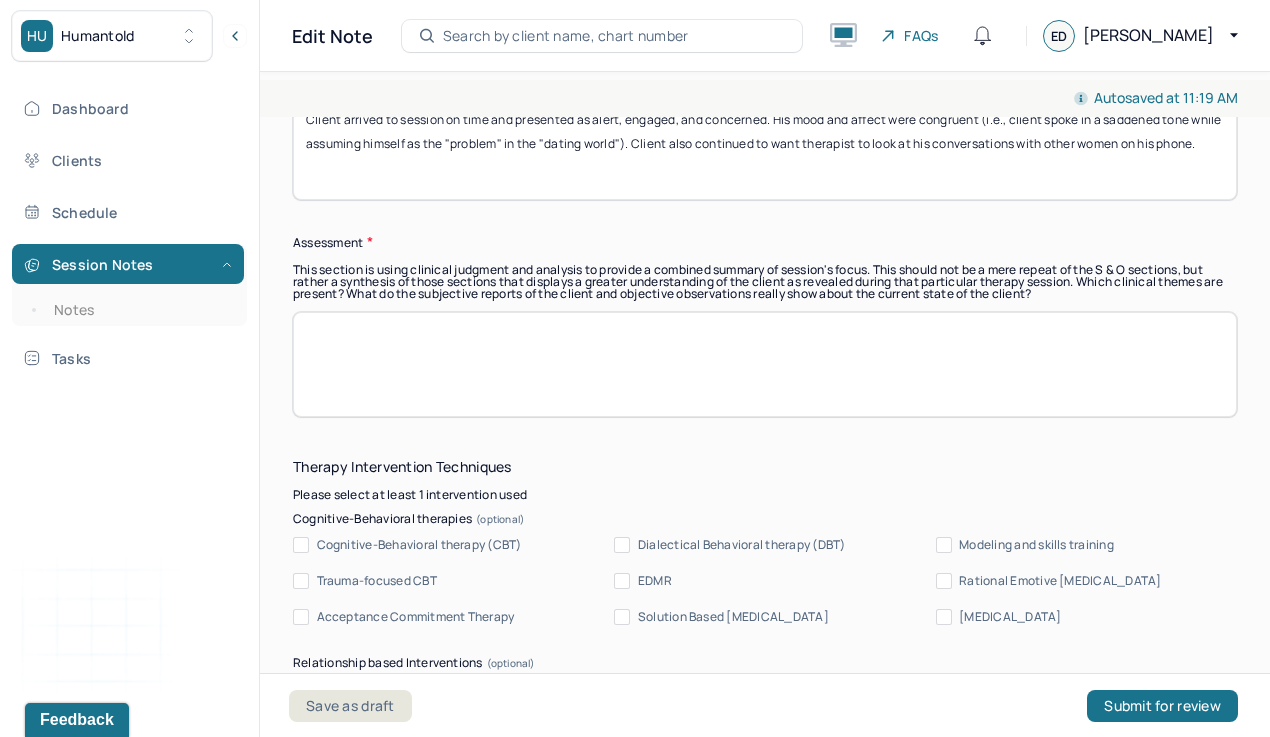 type on "Client arrived to session on time and presented as alert, engaged, and concerned. His mood and affect were congruent (i.e., client spoke in a saddened tone while assuming himself as the "problem" in the "dating world"). Client also continued to want therapist to look at his conversations with other women on his phone." 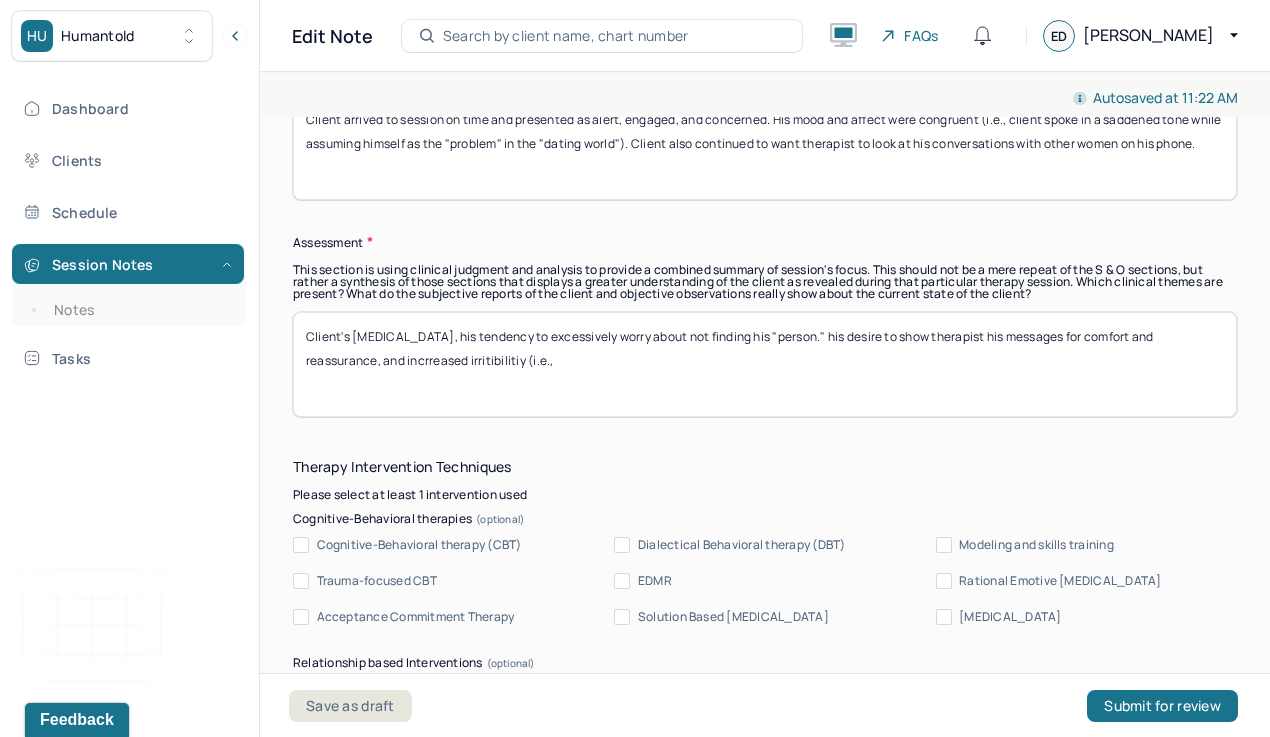 click on "Client's [MEDICAL_DATA], his tendency to excessively worry about not finding his "person." his desire to show therapist his messages for comfort and reassurance, and his" at bounding box center (765, 364) 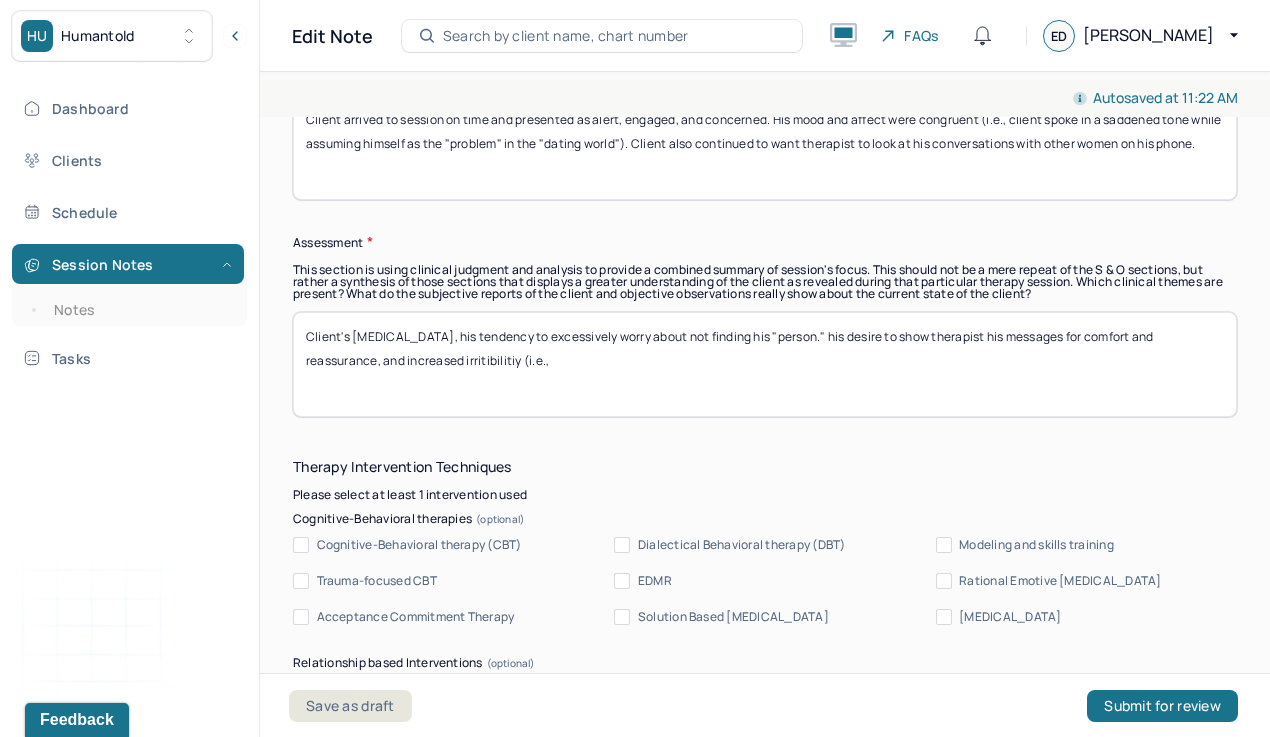 click on "Client's [MEDICAL_DATA], his tendency to excessively worry about not finding his "person." his desire to show therapist his messages for comfort and reassurance, and his" at bounding box center (765, 364) 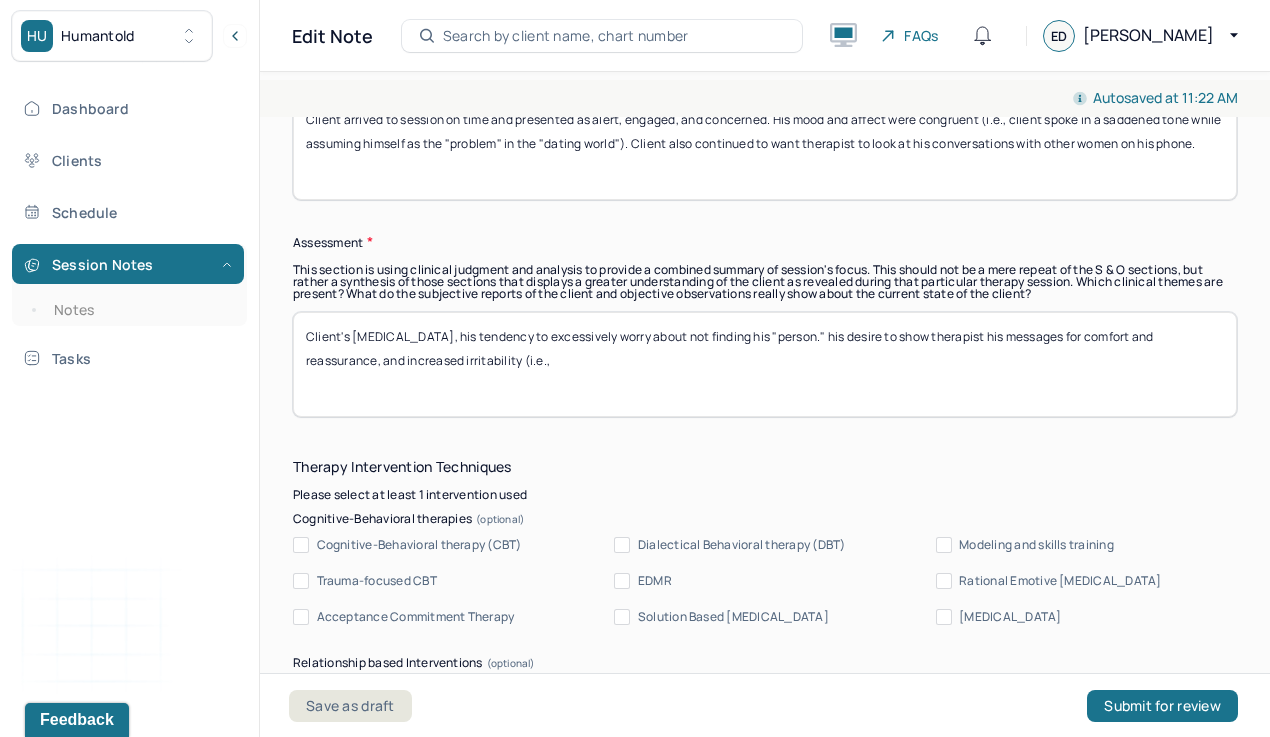 click on "Client's [MEDICAL_DATA], his tendency to excessively worry about not finding his "person." his desire to show therapist his messages for comfort and reassurance, and increased irritibilitiy (i.e.," at bounding box center [765, 364] 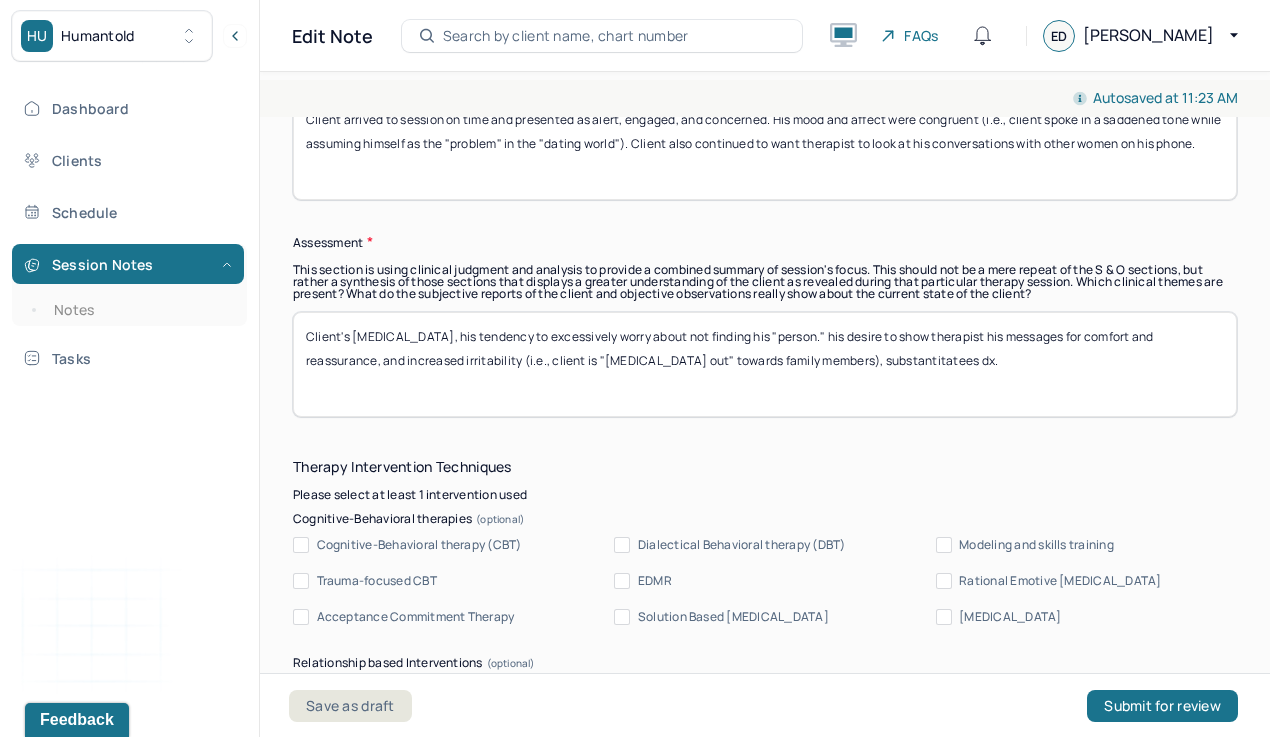 click on "Client's [MEDICAL_DATA], his tendency to excessively worry about not finding his "person." his desire to show therapist his messages for comfort and reassurance, and increased irritability (i.e., client is "[MEDICAL_DATA] out"" at bounding box center [765, 364] 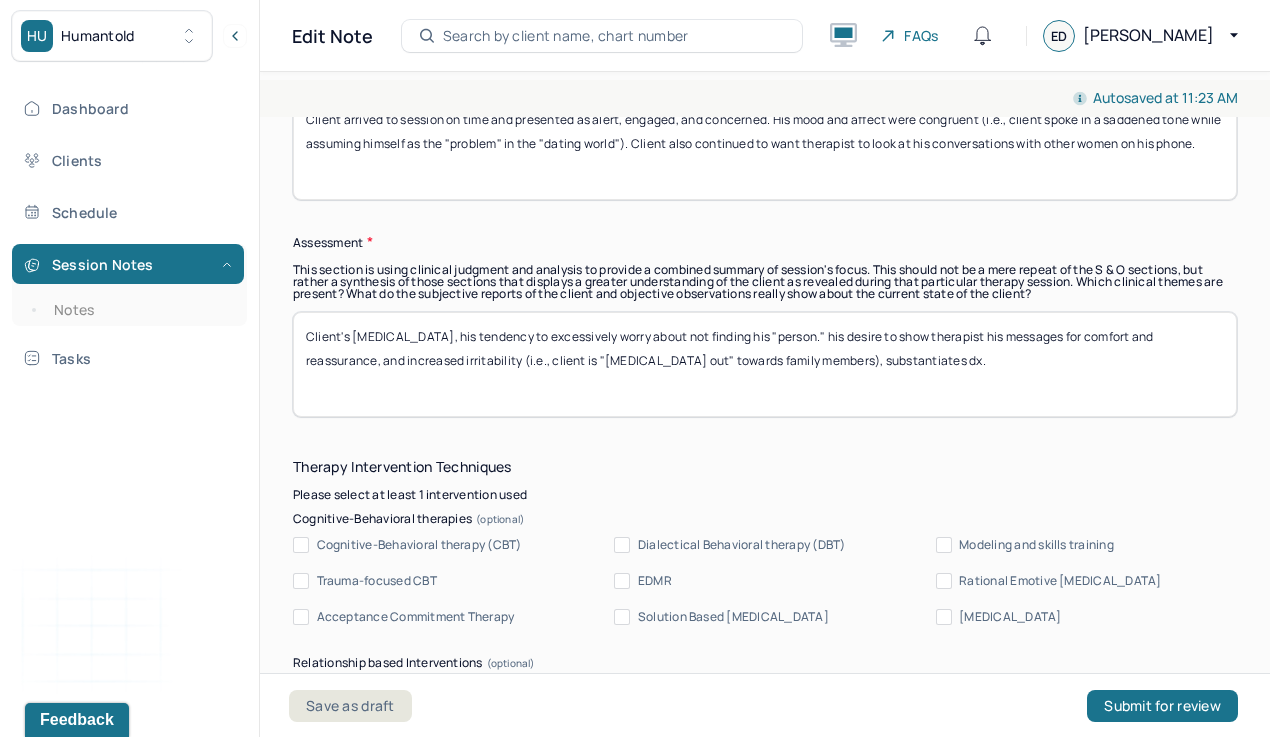 click on "Client's [MEDICAL_DATA], his tendency to excessively worry about not finding his "person." his desire to show therapist his messages for comfort and reassurance, and increased irritability (i.e., client is "[MEDICAL_DATA] out" towards family members), substantitatees dx." at bounding box center (765, 364) 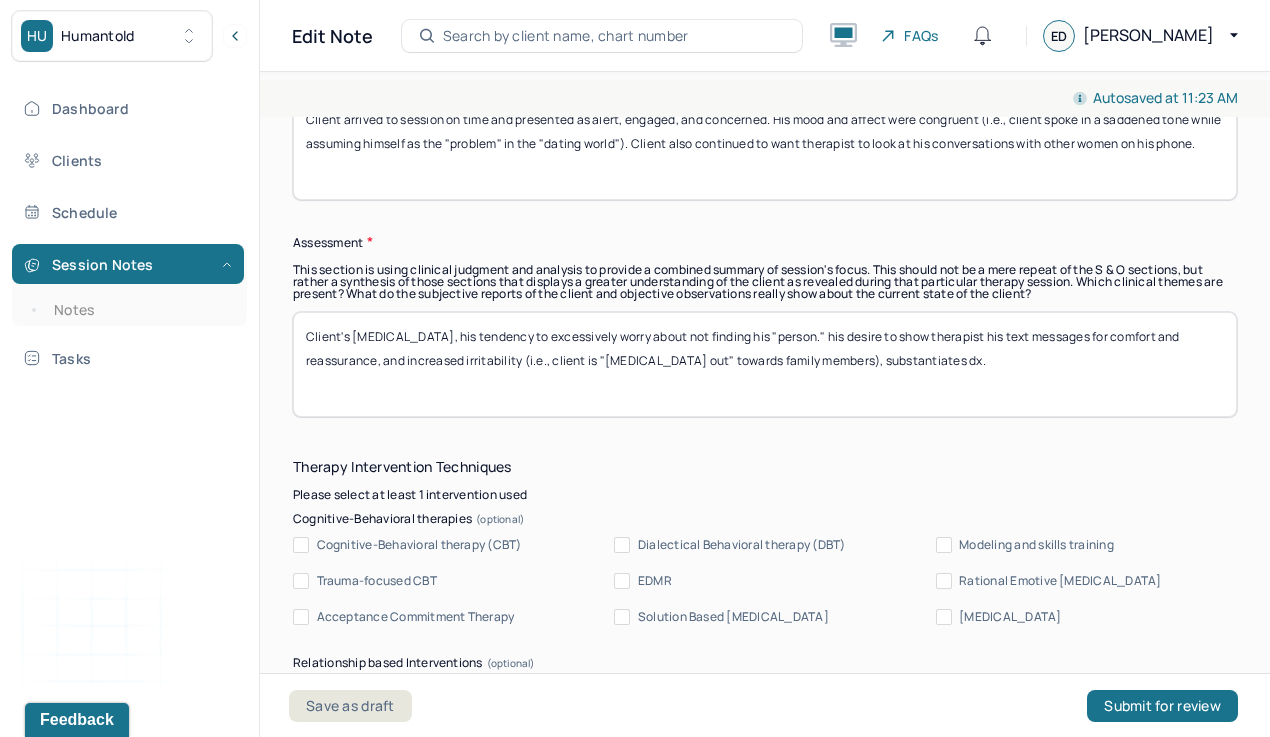 click on "Client's [MEDICAL_DATA], his tendency to excessively worry about not finding his "person." his desire to show therapist his text messages for comfort and reassurance, and increased irritability (i.e., client is "[MEDICAL_DATA] out" towards family members), substantiates dx." at bounding box center (765, 364) 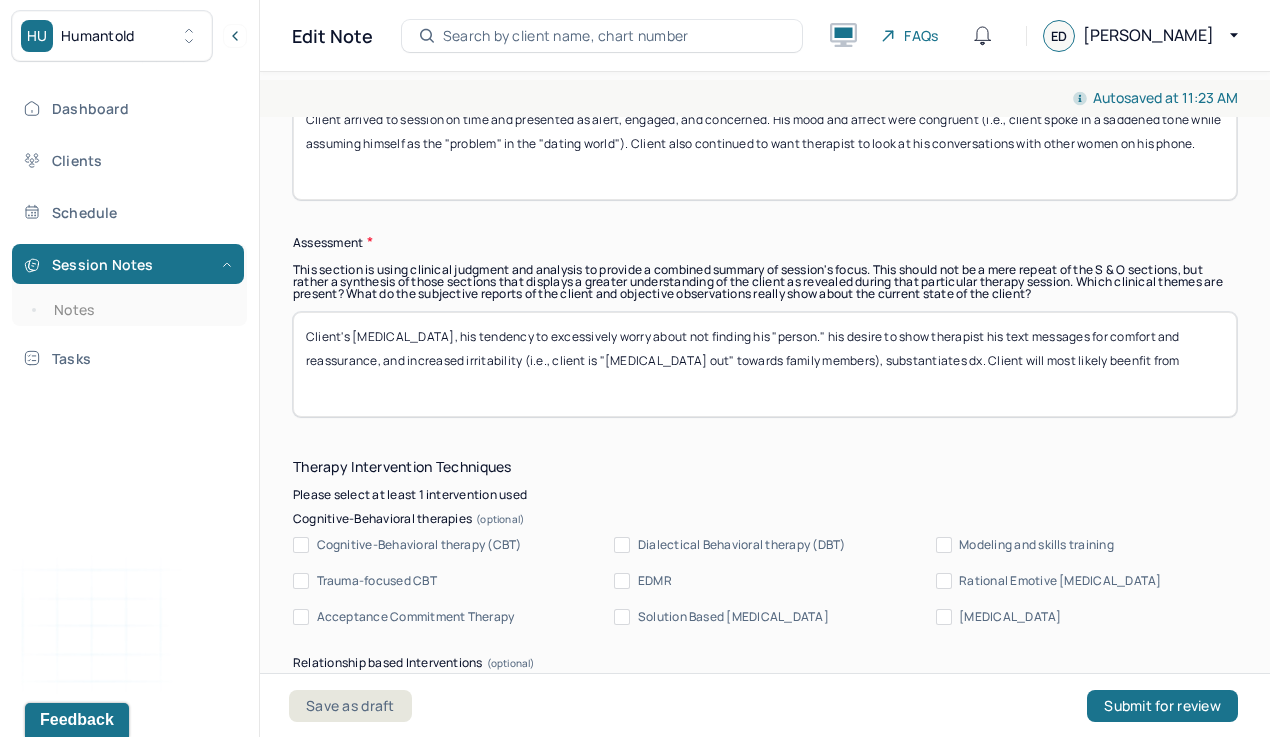 click on "Client's [MEDICAL_DATA], his tendency to excessively worry about not finding his "person." his desire to show therapist his text messages for comfort and reassurance, and increased irritability (i.e., client is "[MEDICAL_DATA] out" towards family members), substantiates dx." at bounding box center [765, 364] 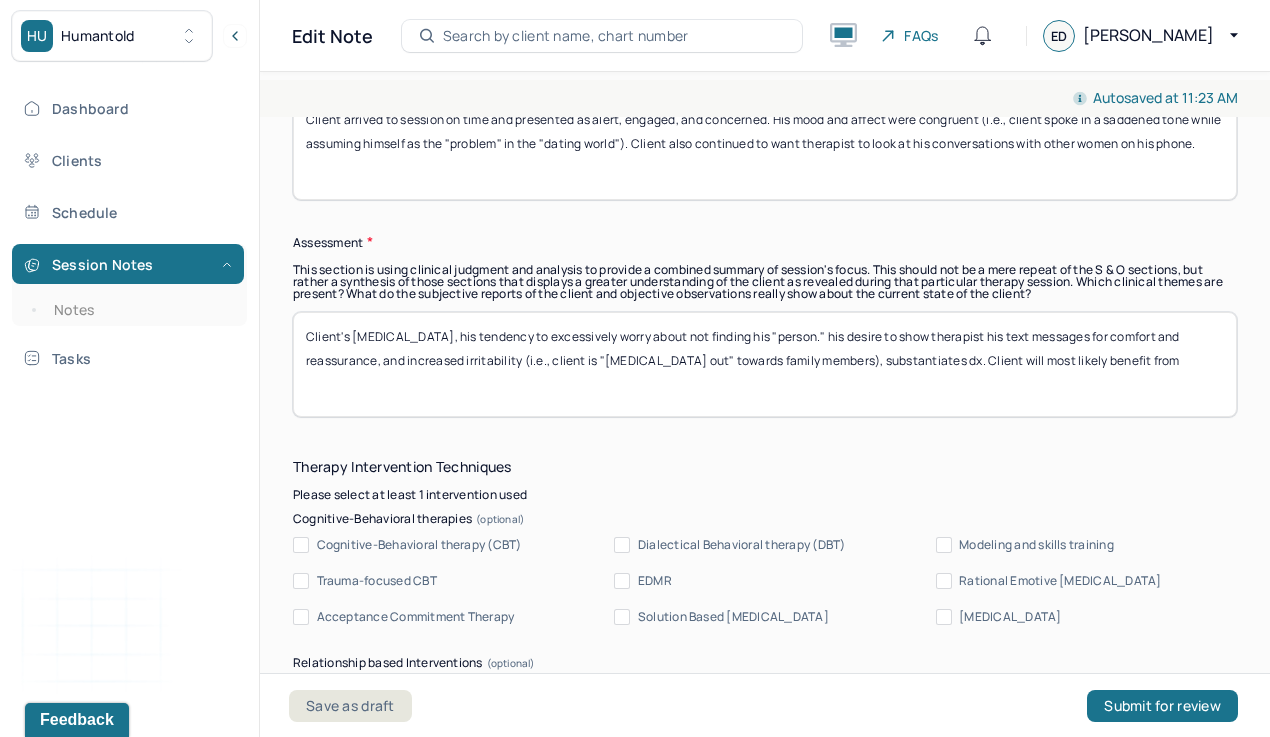 click on "Client's [MEDICAL_DATA], his tendency to excessively worry about not finding his "person." his desire to show therapist his text messages for comfort and reassurance, and increased irritability (i.e., client is "[MEDICAL_DATA] out" towards family members), substantiates dx." at bounding box center [765, 364] 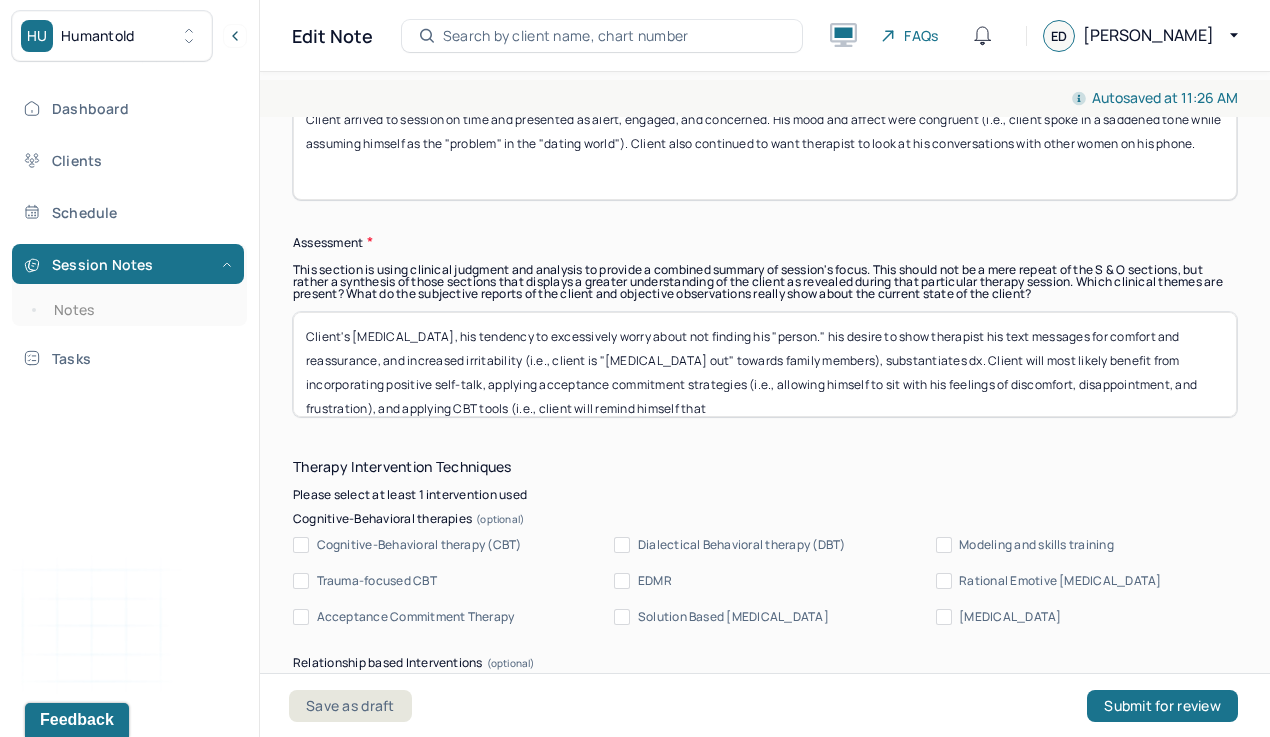 scroll, scrollTop: 16, scrollLeft: 0, axis: vertical 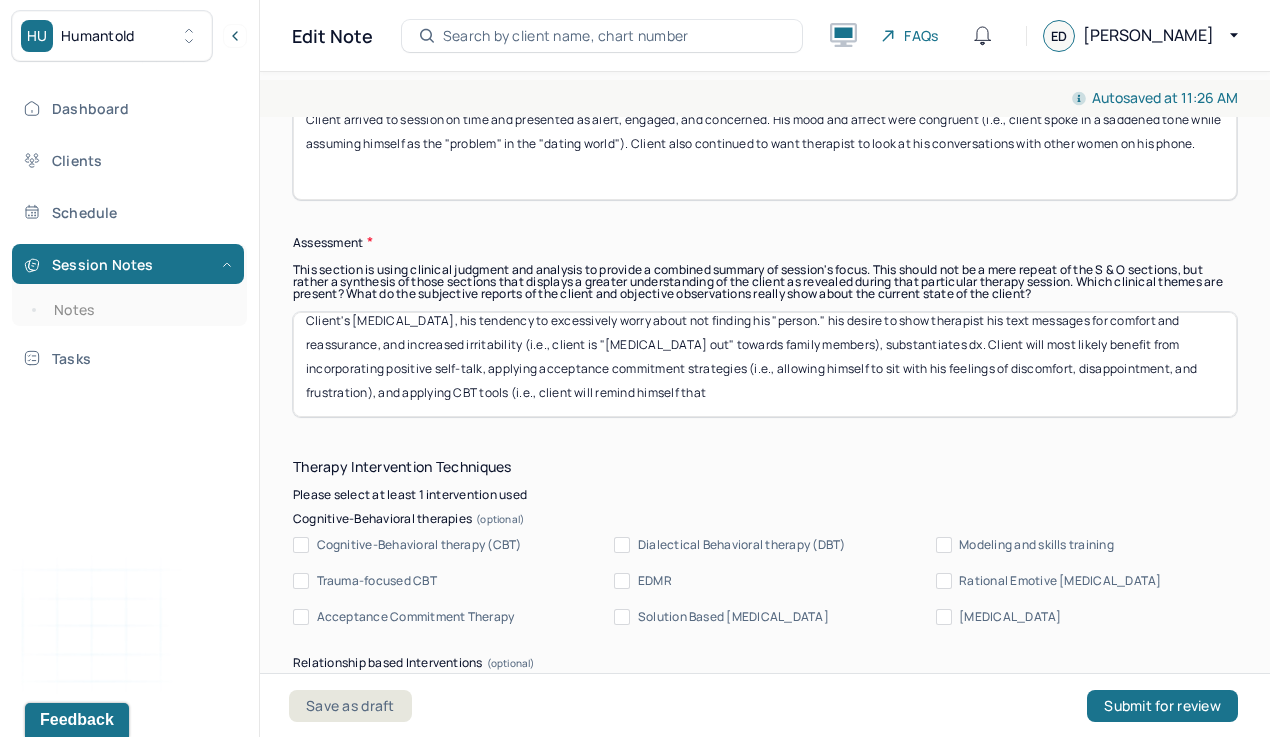 drag, startPoint x: 627, startPoint y: 413, endPoint x: 500, endPoint y: 395, distance: 128.26924 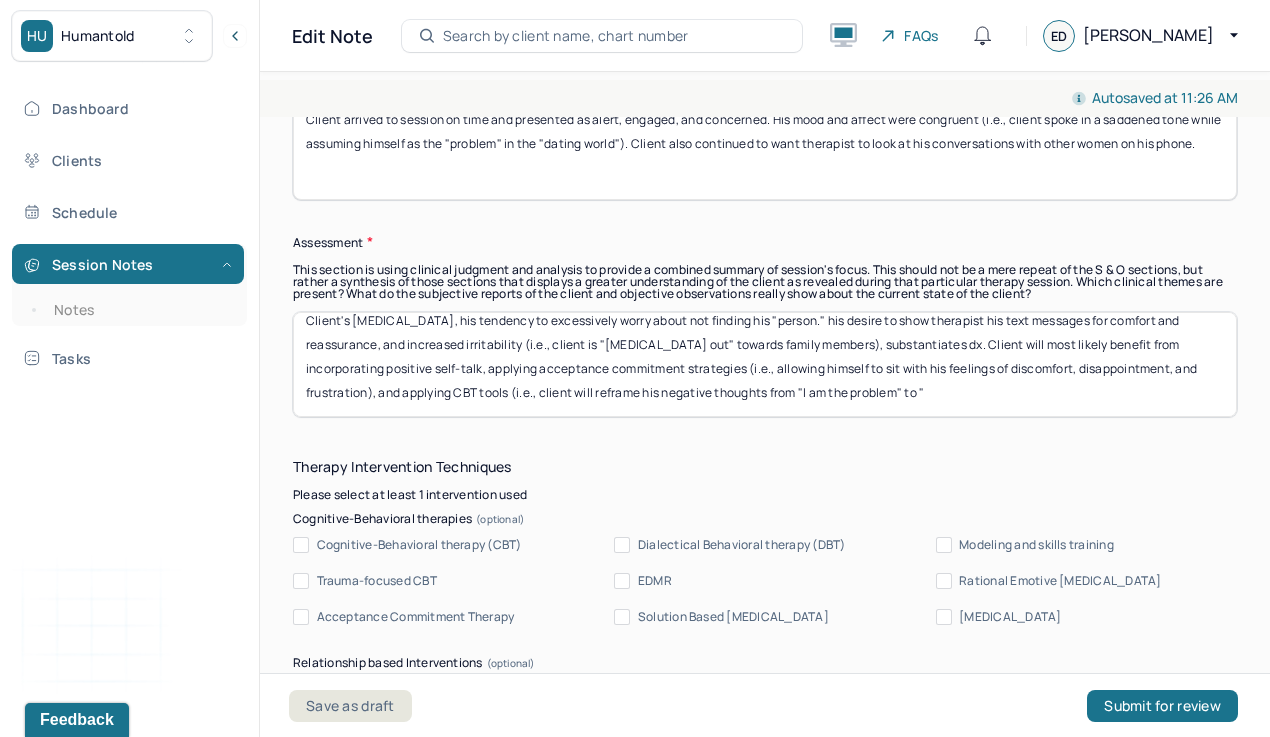 click on "Client's [MEDICAL_DATA], his tendency to excessively worry about not finding his "person." his desire to show therapist his text messages for comfort and reassurance, and increased irritability (i.e., client is "[MEDICAL_DATA] out" towards family members), substantiates dx. Client will most likely benefit from incorporating positive self-talk, applying acceptance commitment strategies (i.e., allowing himself to sit with his feelings of discomfort, disappointment, and frustration), and applying CBT tools (i.e., client will remind himself that" at bounding box center [765, 364] 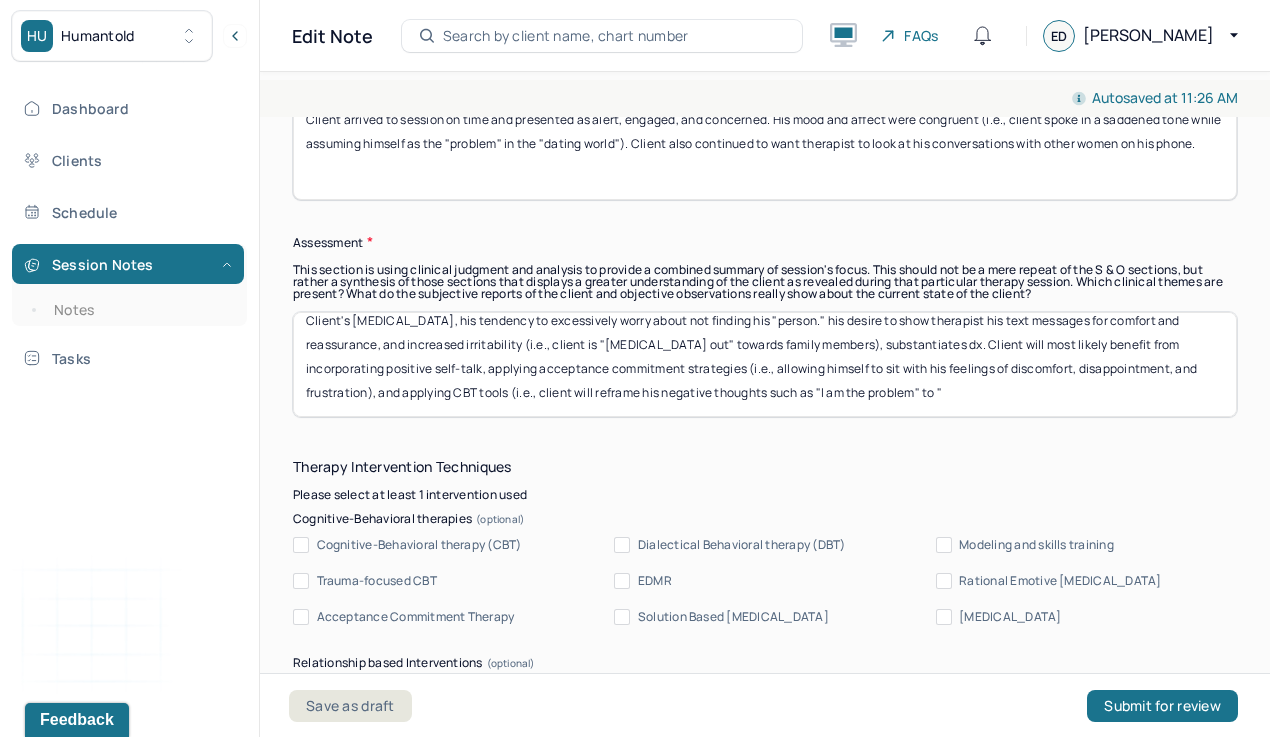 drag, startPoint x: 878, startPoint y: 386, endPoint x: 824, endPoint y: 391, distance: 54.230988 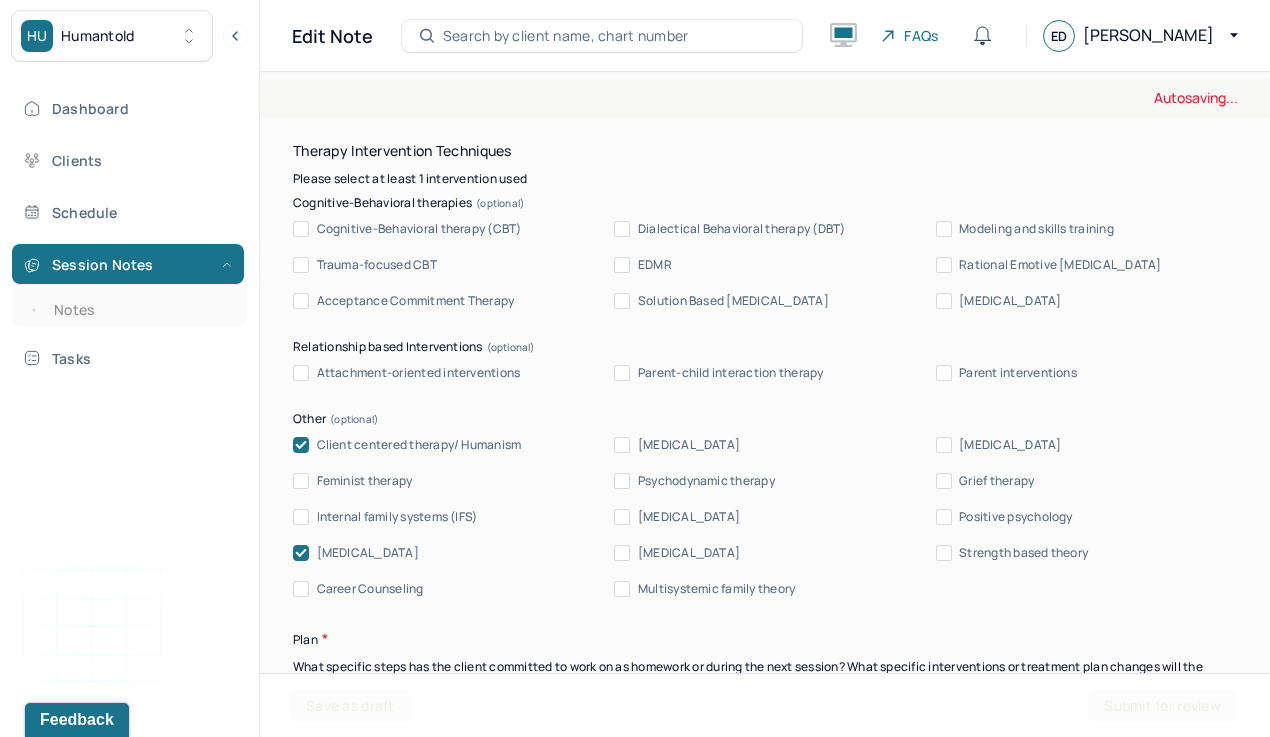 scroll, scrollTop: 1897, scrollLeft: 0, axis: vertical 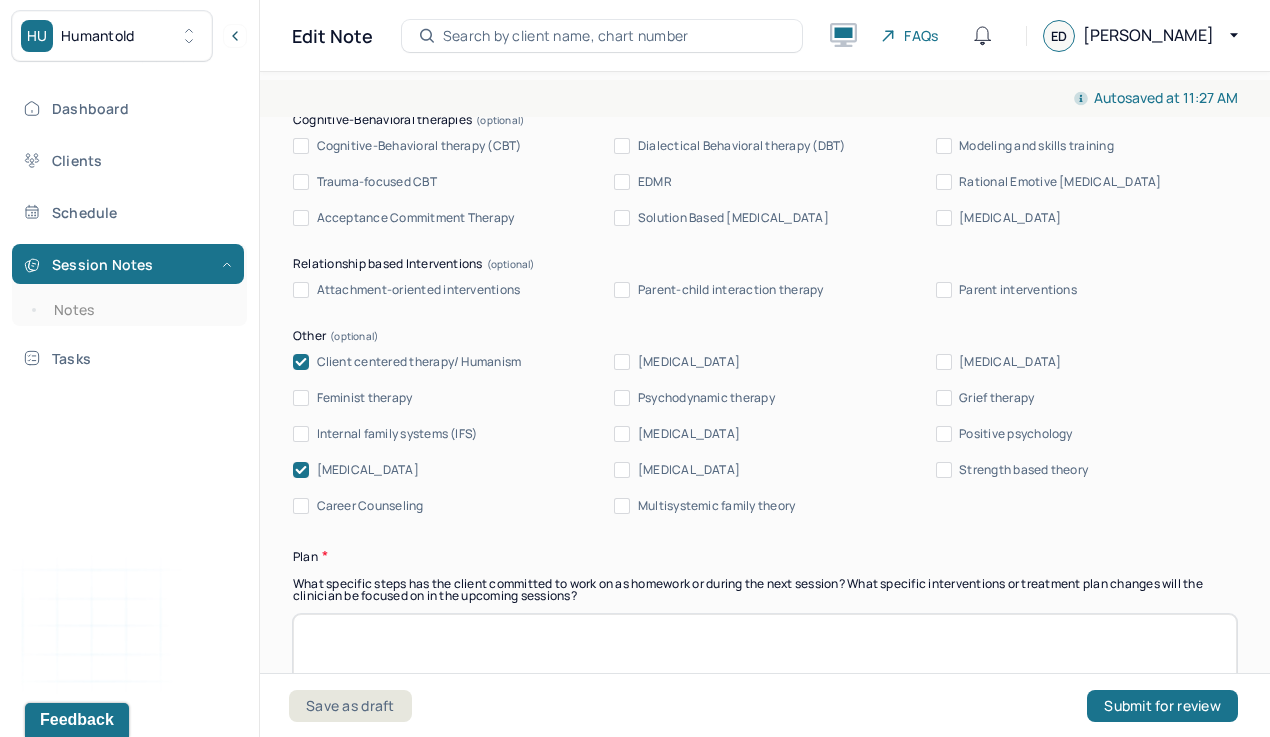 type on "Client's [MEDICAL_DATA], his tendency to excessively worry about not finding his "person." his desire to show therapist his text messages for comfort and reassurance, and increased irritability (i.e., client is "[MEDICAL_DATA] out" towards family members), substantiates dx. Client will most likely benefit from incorporating positive self-talk, applying acceptance commitment strategies (i.e., allowing himself to sit with his feelings of discomfort, disappointment, and frustration), and applying CBT tools (i.e., client will reframe his negative thoughts such as "I am the problem"). In doing so, client's symptoms will decrease." 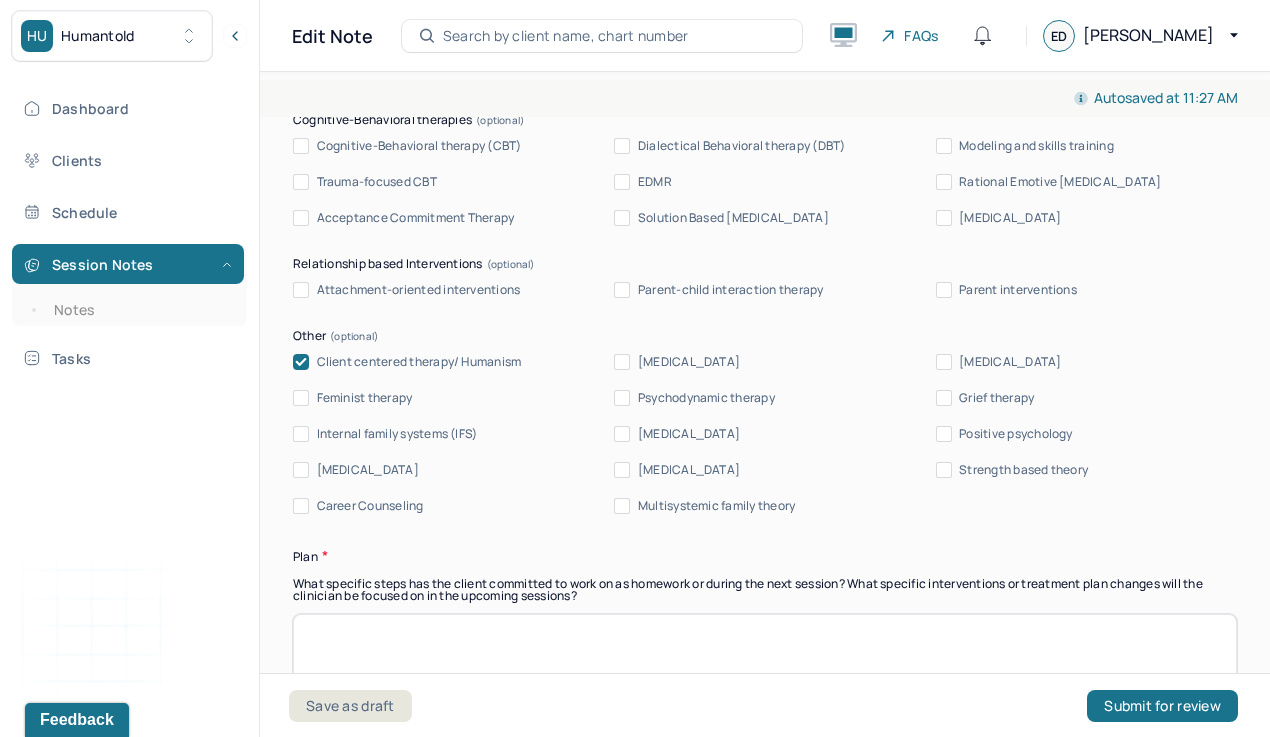 click on "Cognitive-Behavioral therapy (CBT)" at bounding box center (419, 146) 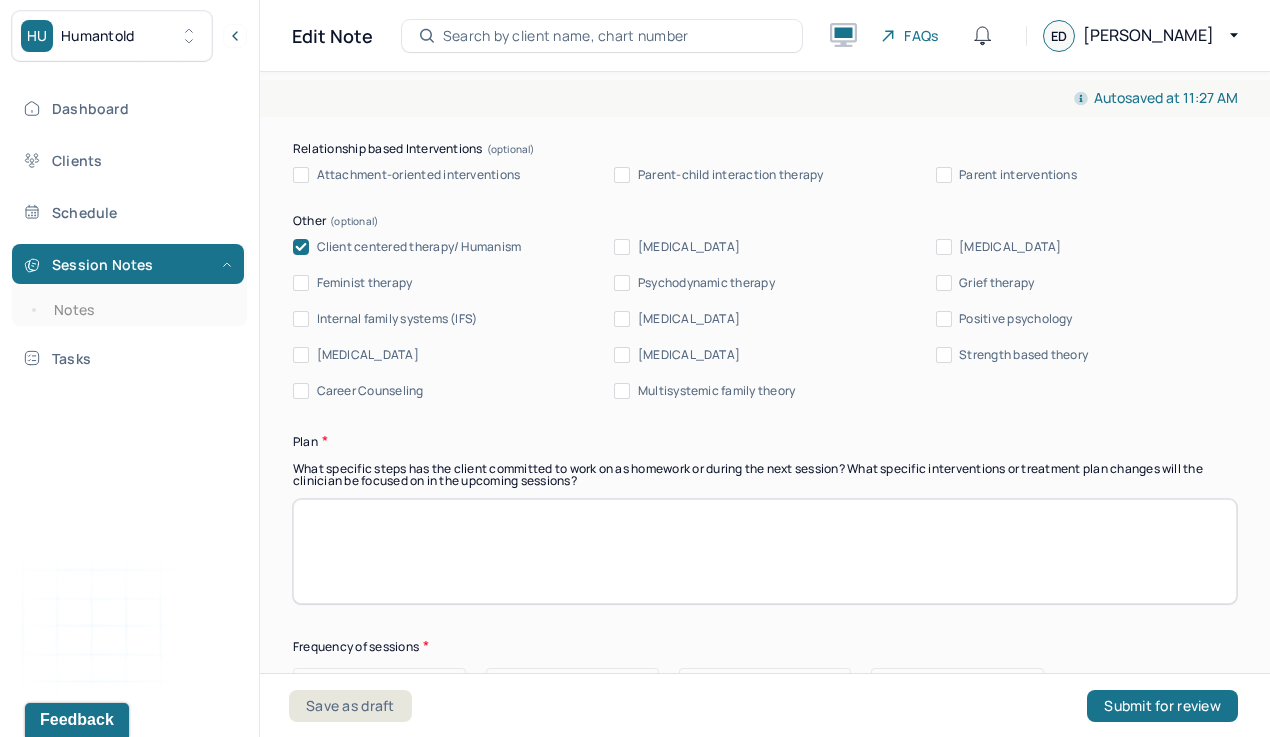 scroll, scrollTop: 2035, scrollLeft: 0, axis: vertical 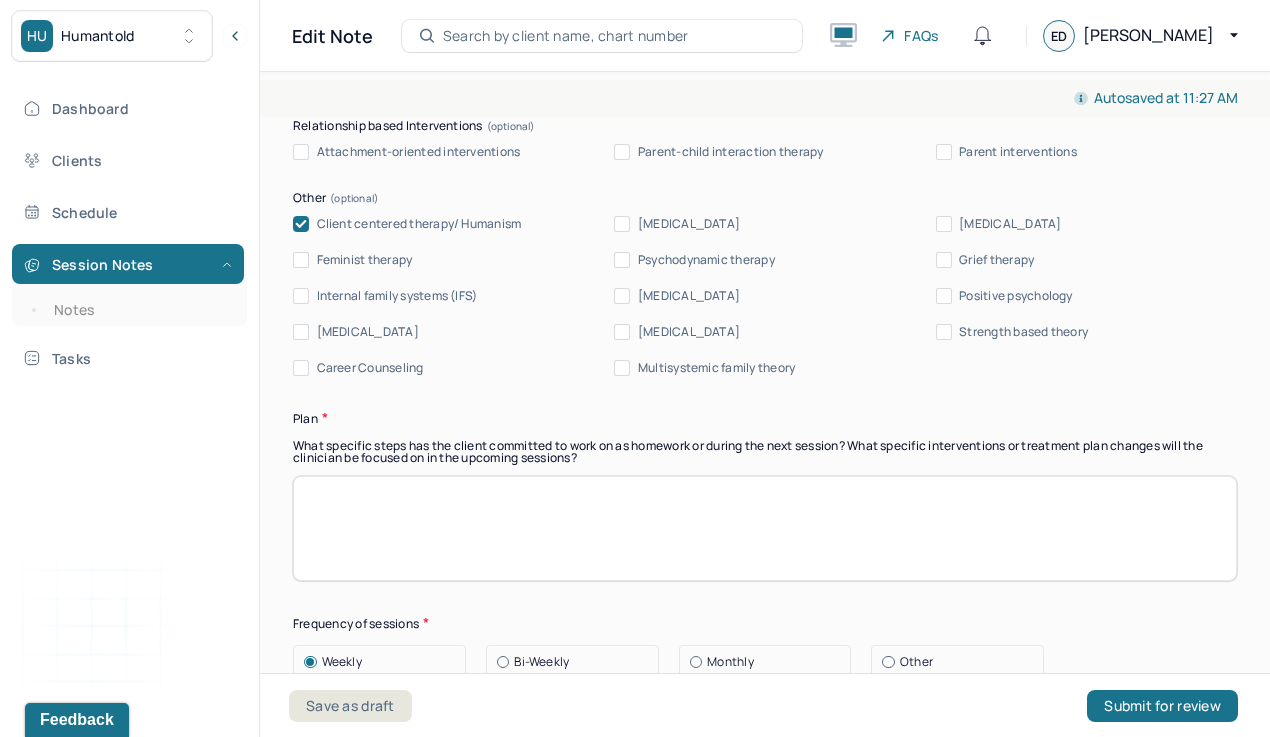 click at bounding box center [765, 528] 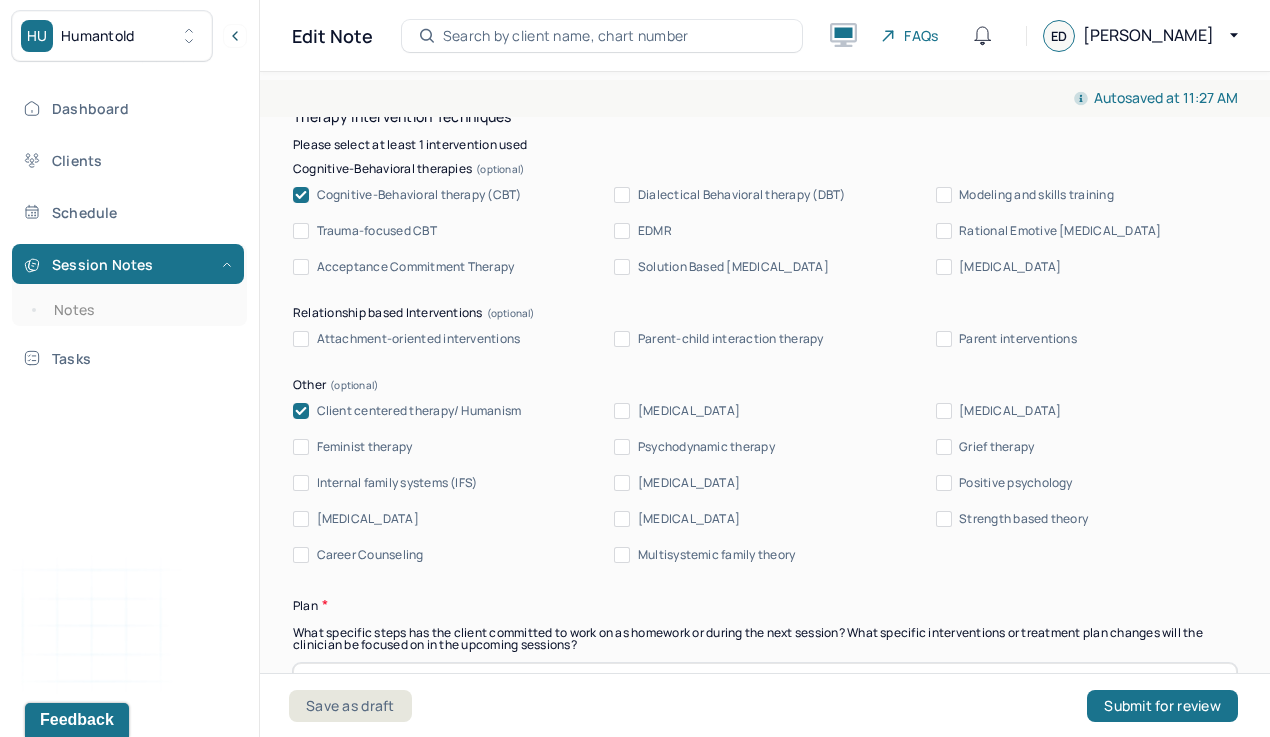 scroll, scrollTop: 1930, scrollLeft: 0, axis: vertical 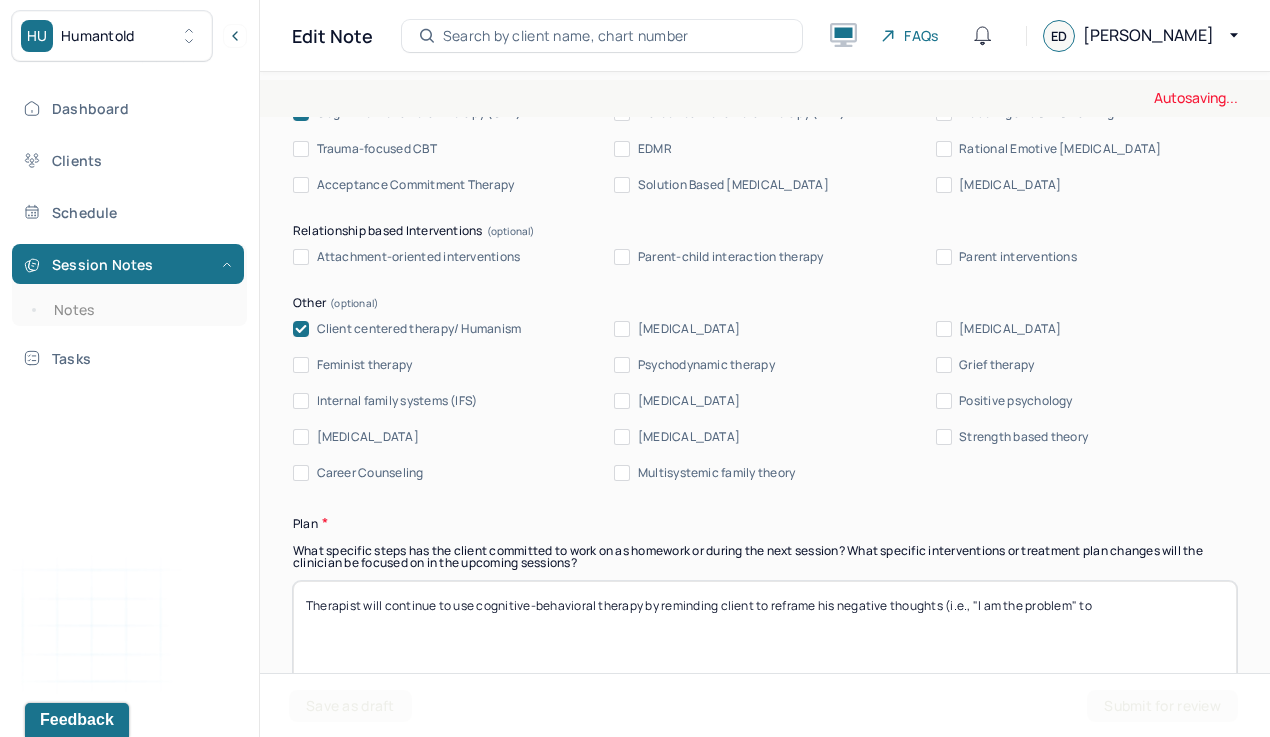 click on "Therapist will continue to use cognitive-behavioral therapy by reminding client to reframe his negative thoughts (i.e.," at bounding box center [765, 633] 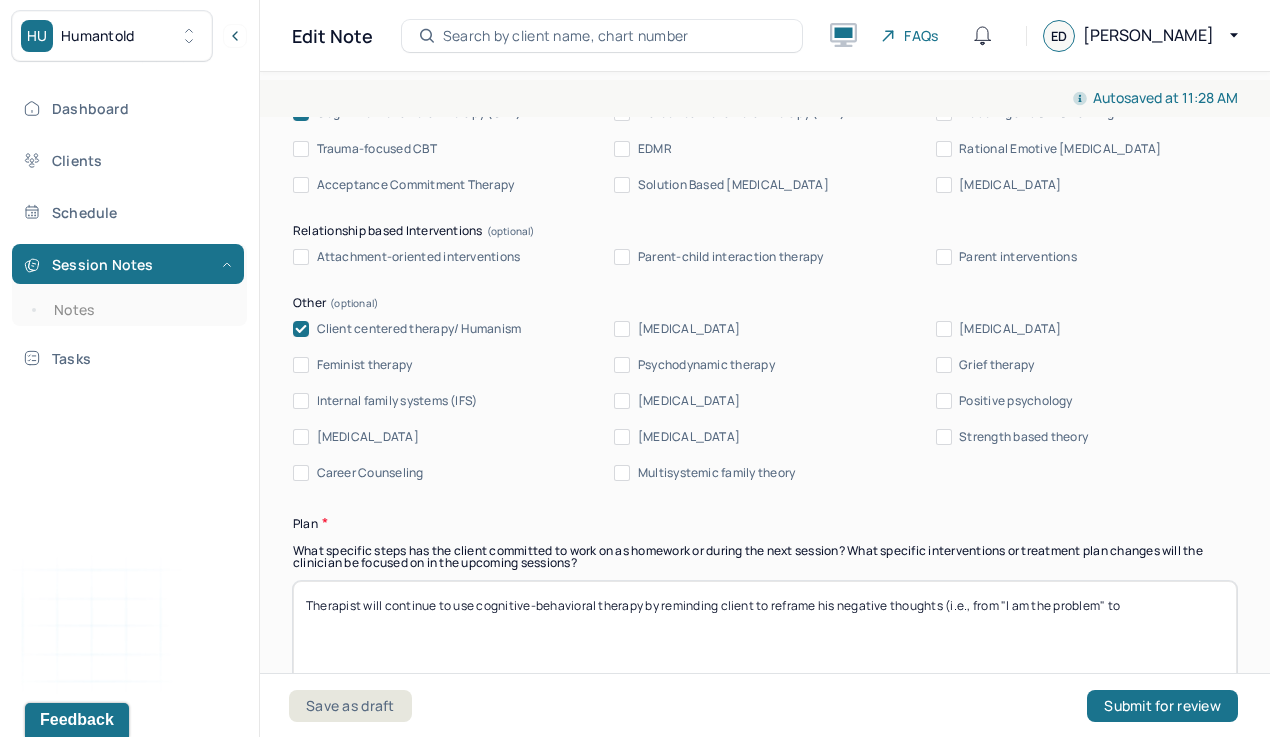 click on "Therapist will continue to use cognitive-behavioral therapy by reminding client to reframe his negative thoughts (i.e., "I am the problem" to" at bounding box center (765, 633) 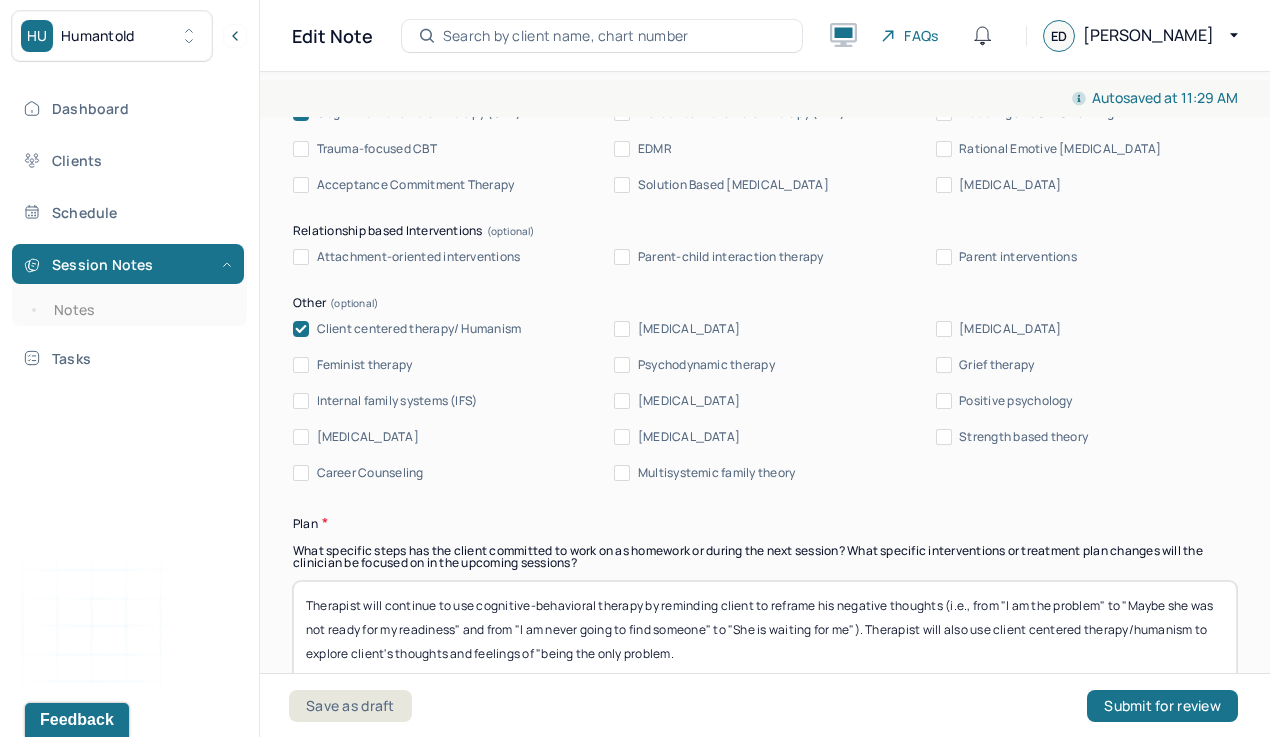 click on "Therapist will continue to use cognitive-behavioral therapy by reminding client to reframe his negative thoughts (i.e., from "I am the problem" to "Maybe she was not ready for my readiness" and from "I am never going to find someone" to "She is waiting for me"). Therapist will also use client centered therapy/humanism to explore client's thoughts and feelings of "being the only problem." at bounding box center [765, 633] 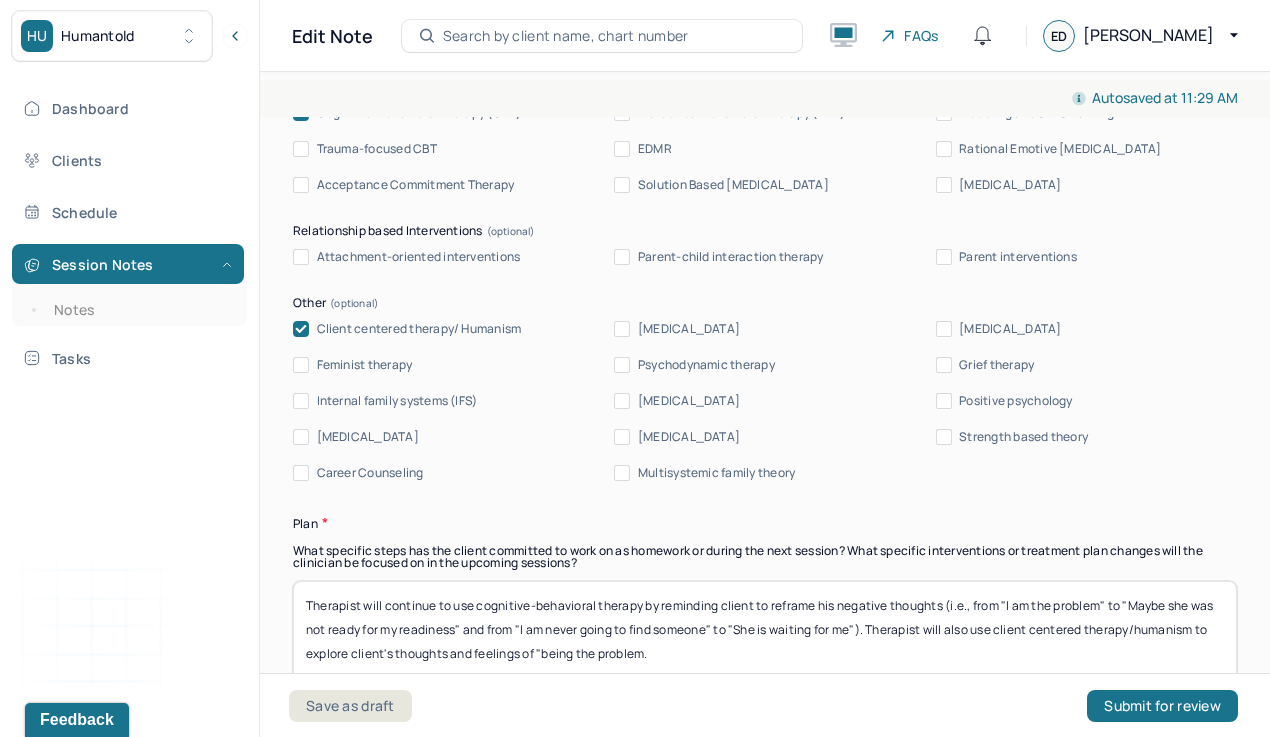 click on "Therapist will continue to use cognitive-behavioral therapy by reminding client to reframe his negative thoughts (i.e., from "I am the problem" to "Maybe she was not ready for my readiness" and from "I am never going to find someone" to "She is waiting for me"). Therapist will also use client centered therapy/humanism to explore client's thoughts and feelings of "being the only problem." at bounding box center [765, 633] 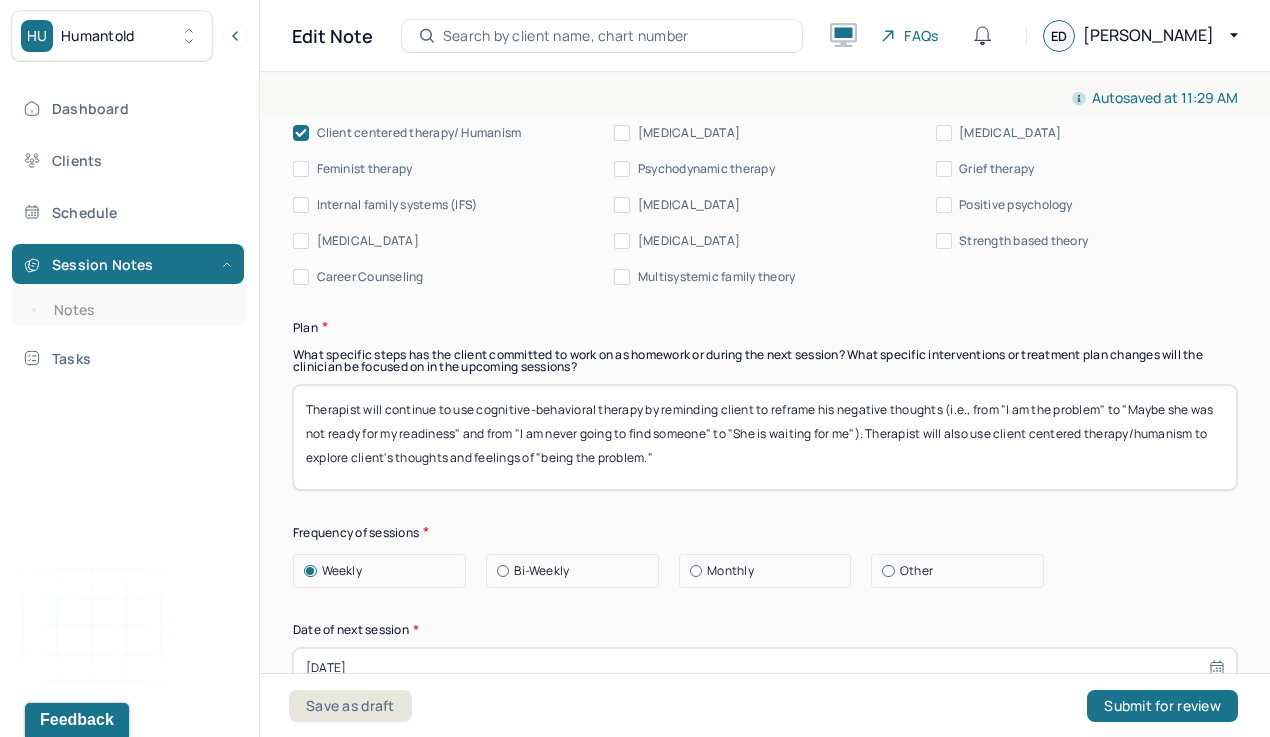 scroll, scrollTop: 2139, scrollLeft: 0, axis: vertical 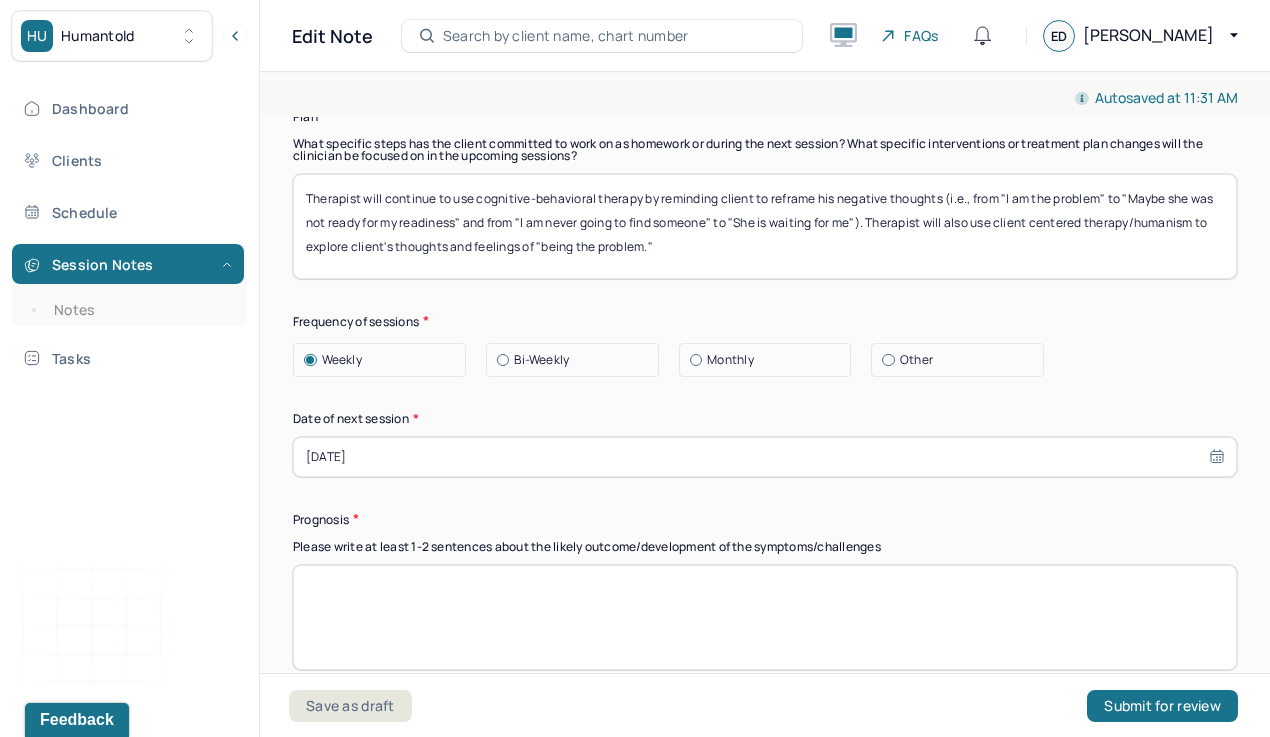 type on "Therapist will continue to use cognitive-behavioral therapy by reminding client to reframe his negative thoughts (i.e., from "I am the problem" to "Maybe she was not ready for my readiness" and from "I am never going to find someone" to "She is waiting for me"). Therapist will also use client centered therapy/humanism to explore client's thoughts and feelings of "being the problem."" 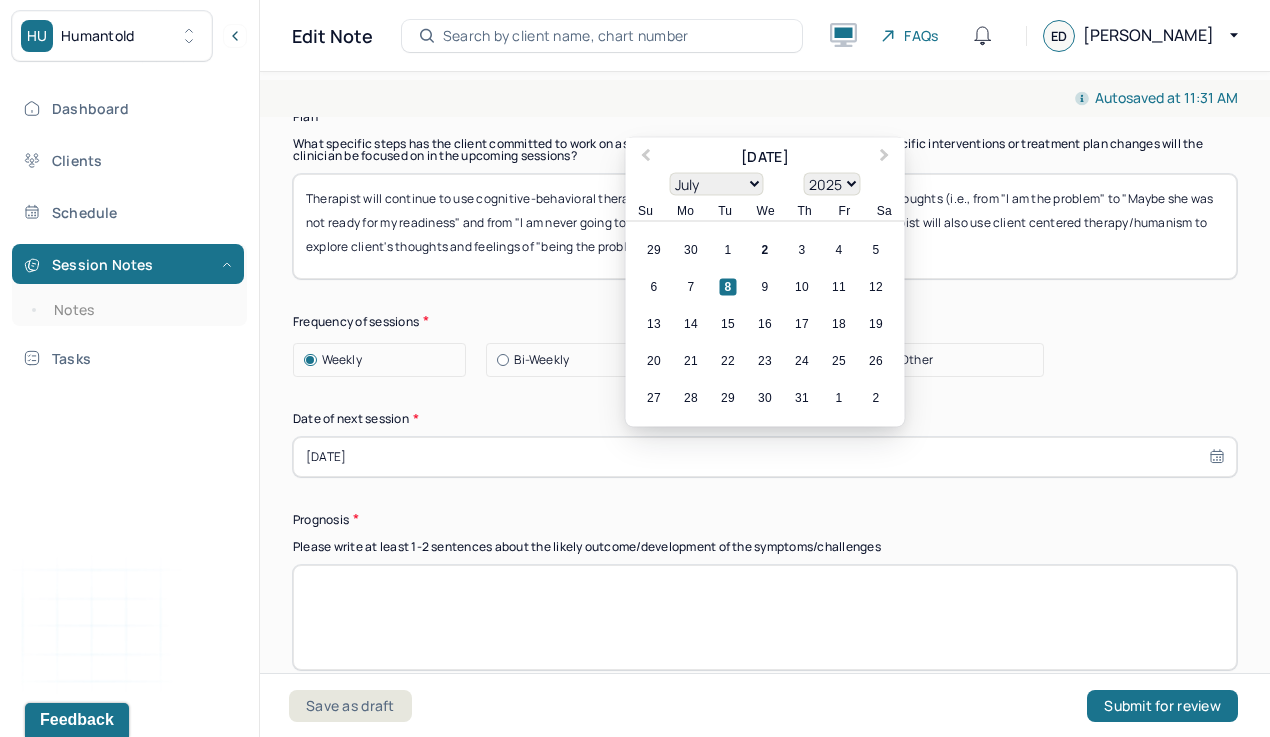 click on "8" at bounding box center [728, 286] 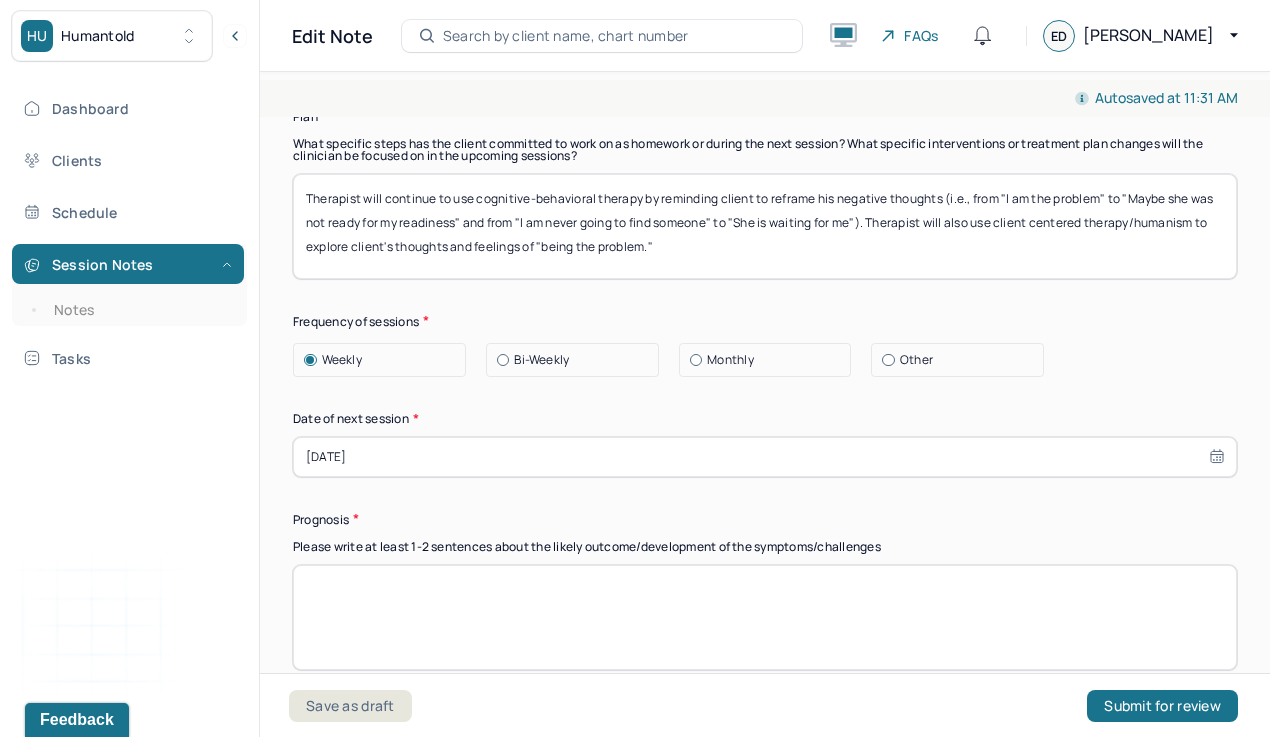 click at bounding box center [765, 617] 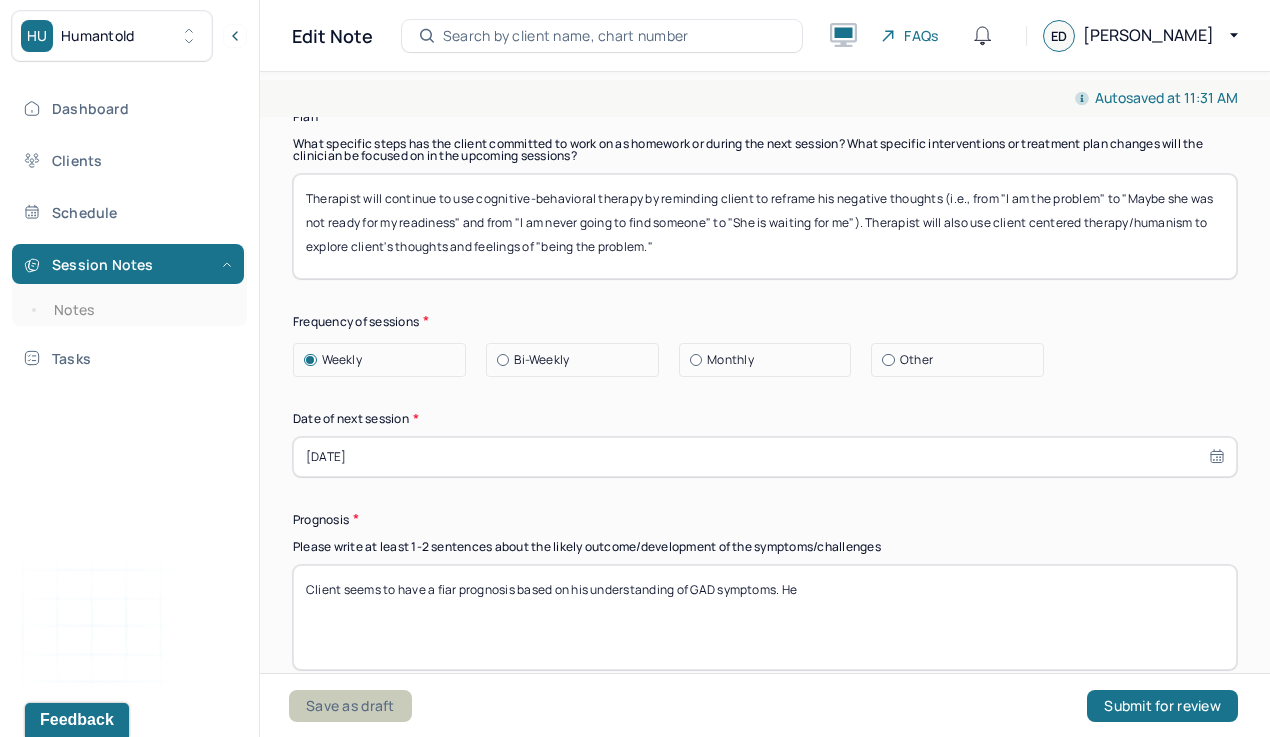 type on "Client seems to have a fiar prognosis based on his understanding of GAD symptoms. He" 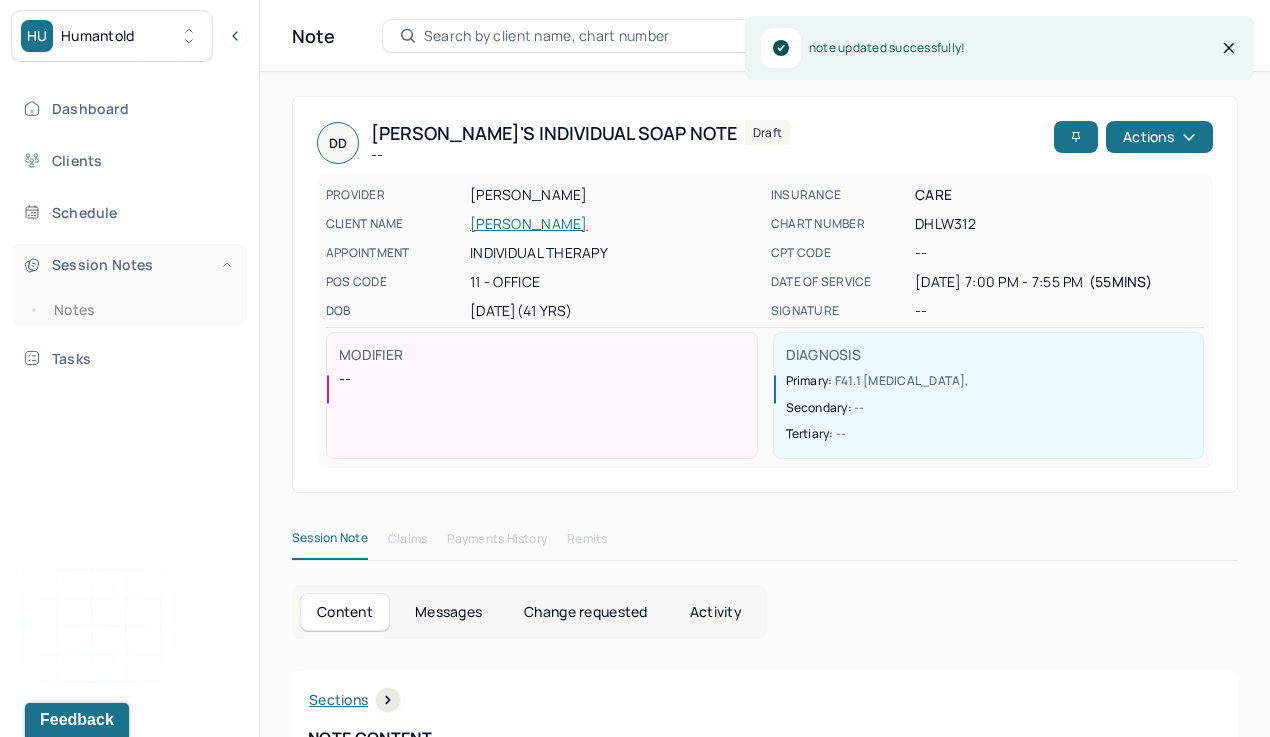click on "Session Notes" at bounding box center [128, 264] 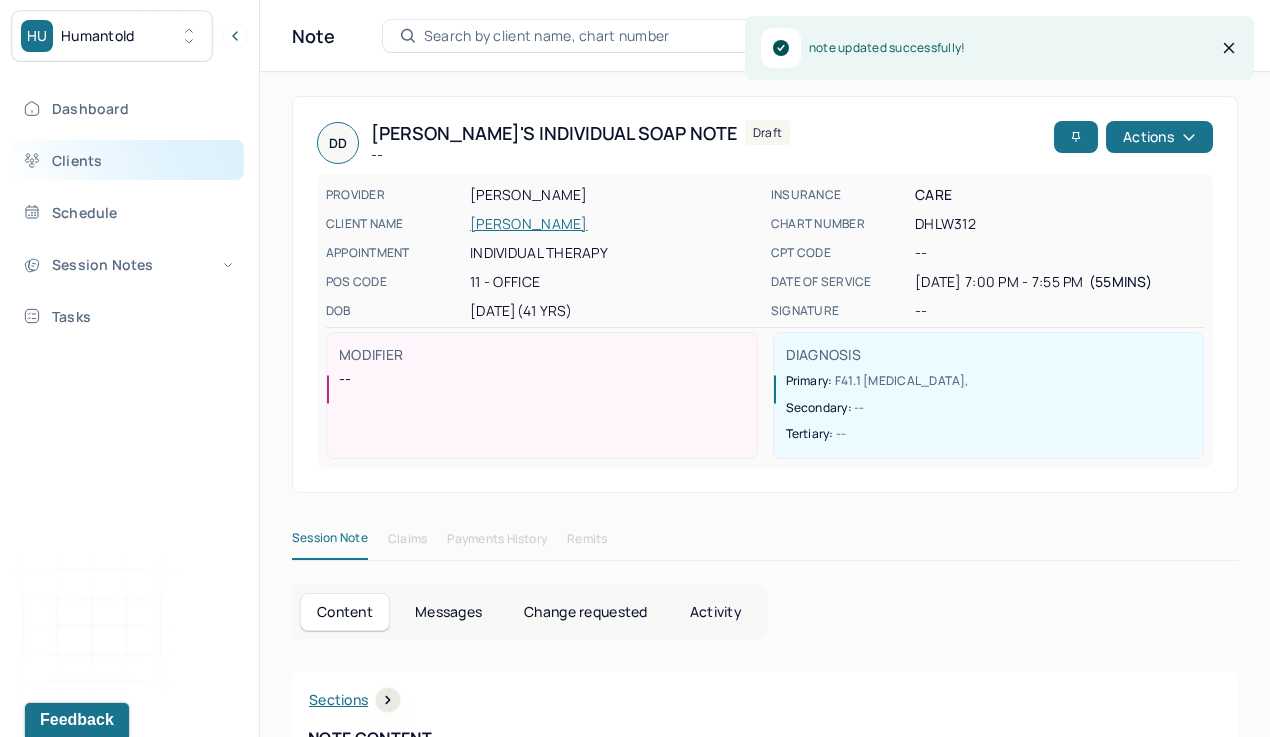 click on "Clients" at bounding box center [128, 160] 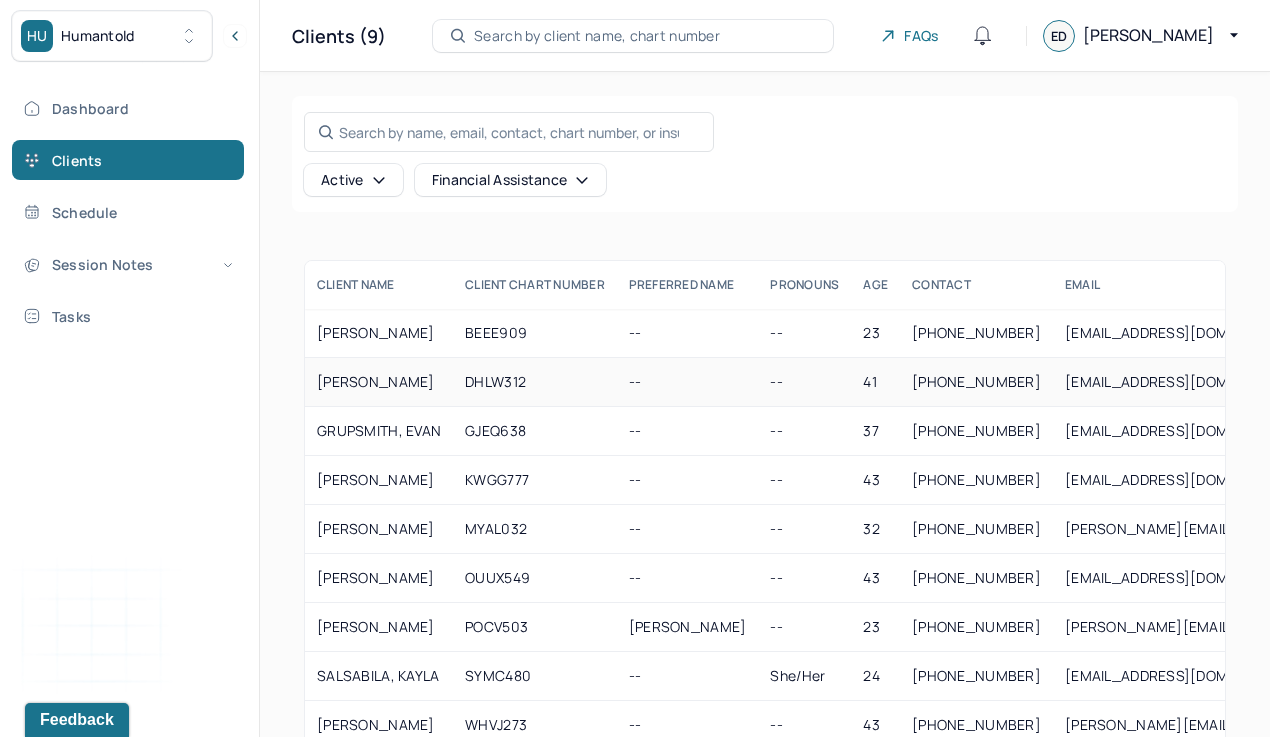 click on "[PERSON_NAME]" at bounding box center (379, 382) 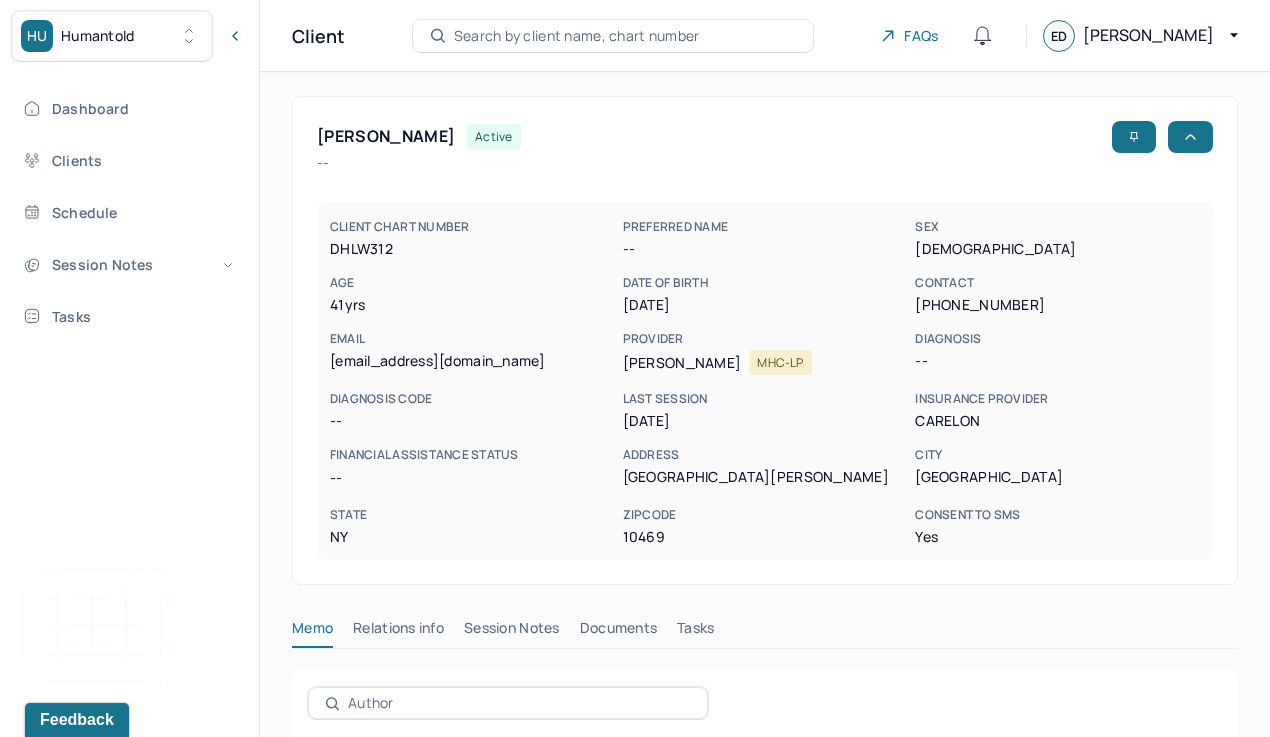 click on "Session Notes" at bounding box center (512, 632) 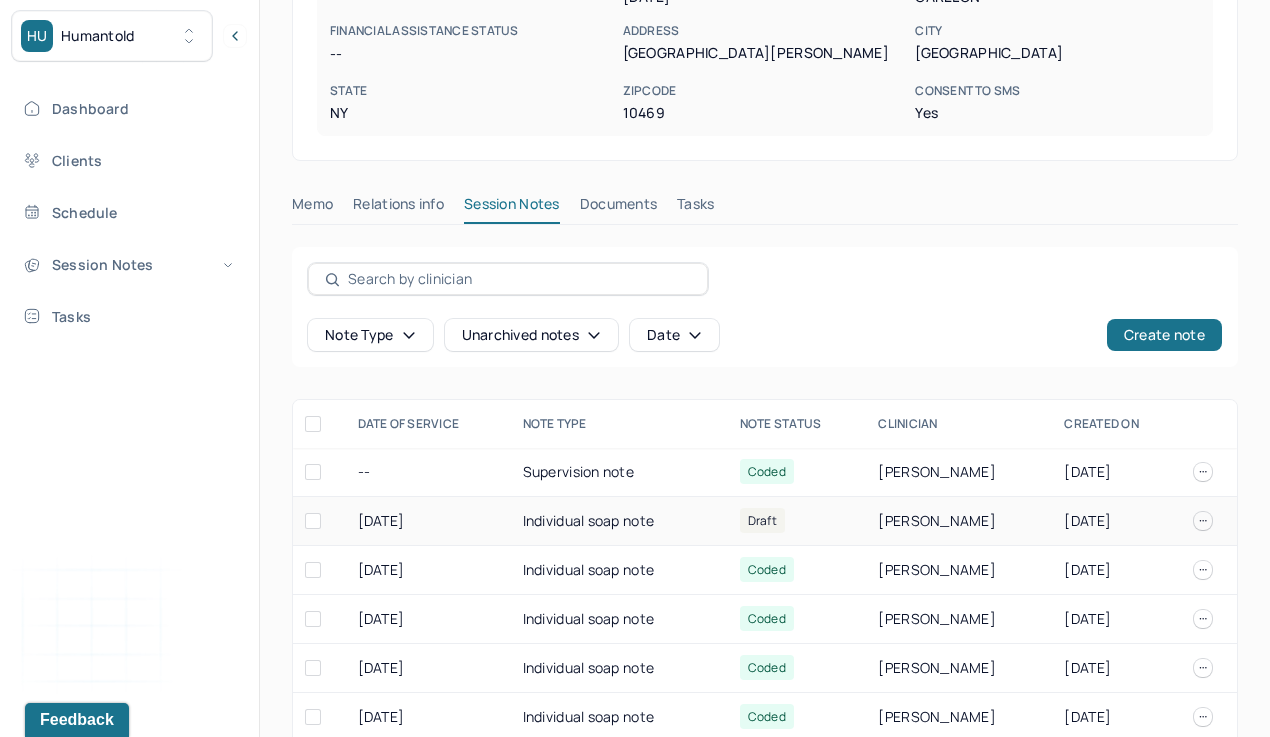 scroll, scrollTop: 475, scrollLeft: 0, axis: vertical 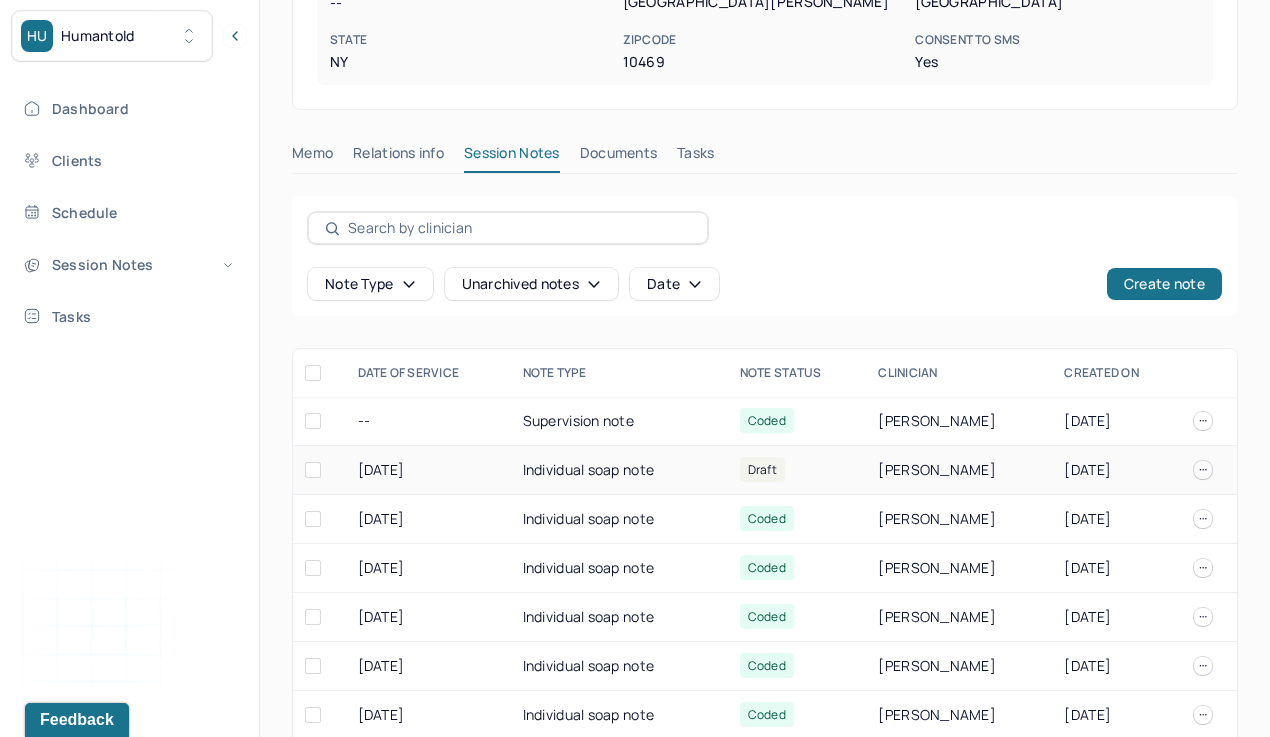 click on "Individual soap note" at bounding box center (619, 470) 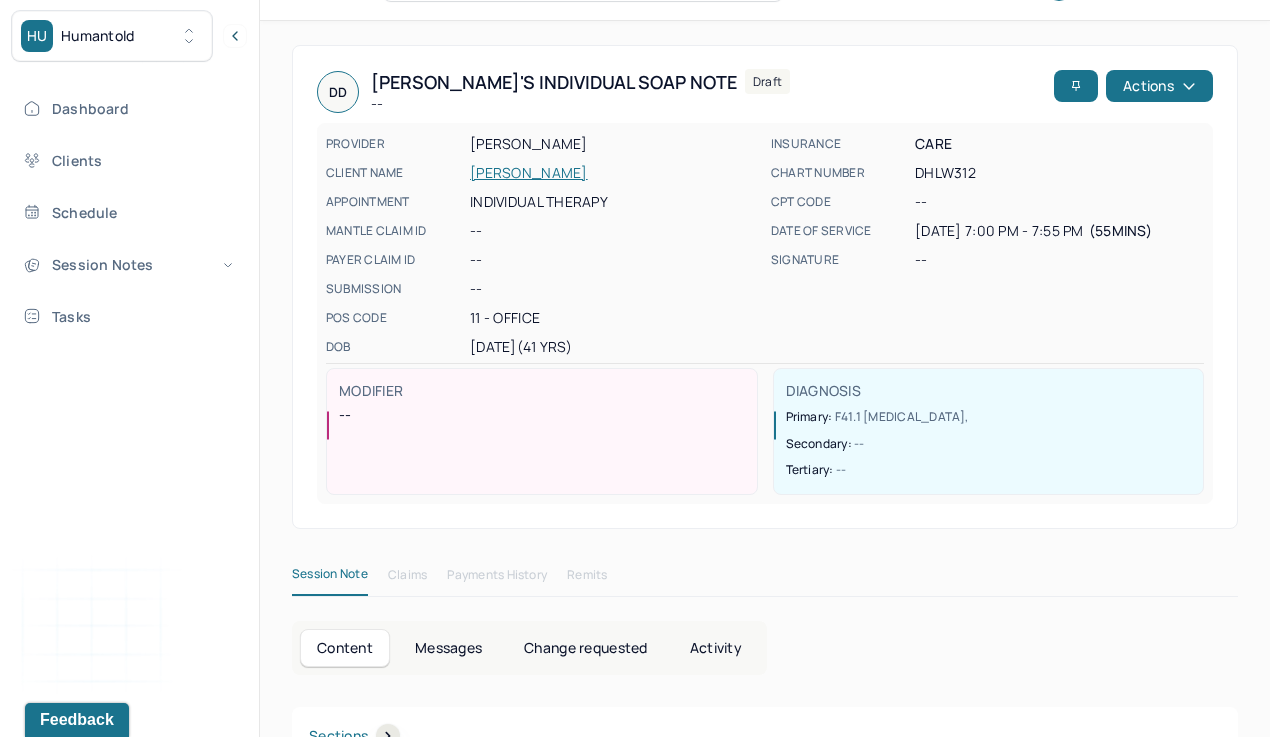 scroll, scrollTop: 0, scrollLeft: 0, axis: both 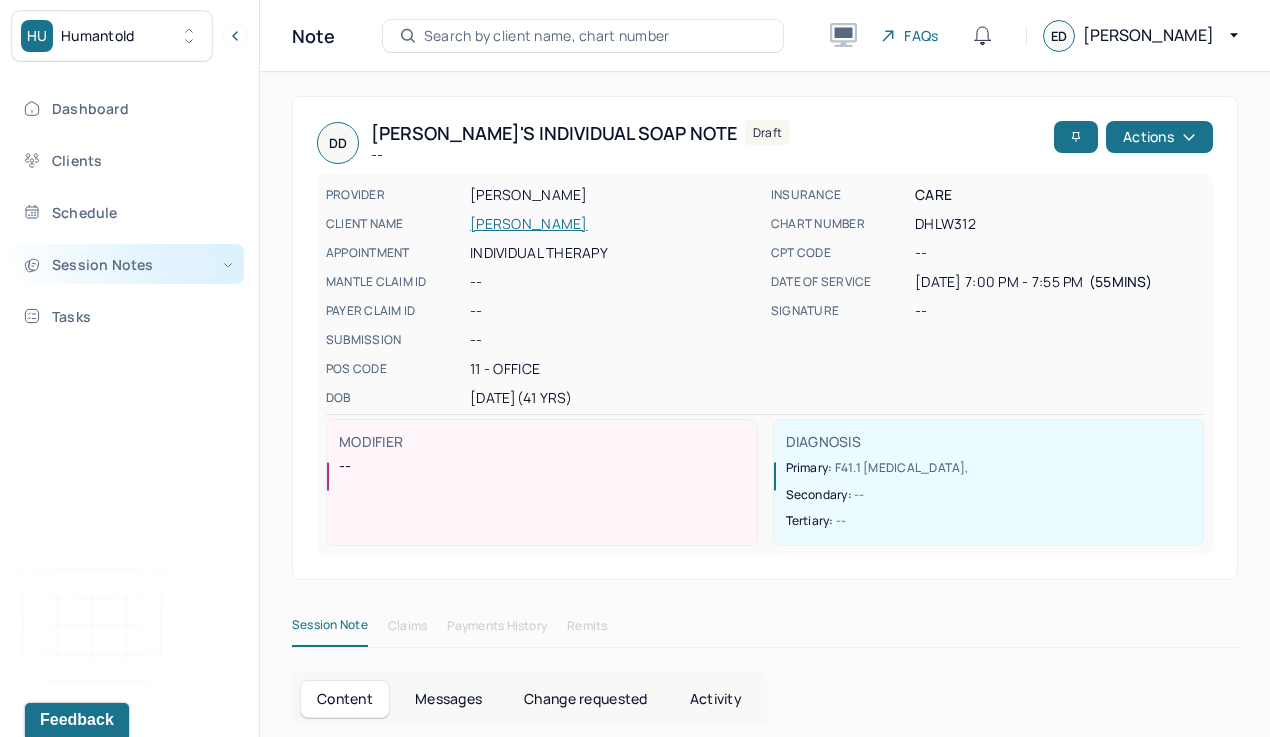 click on "Session Notes" at bounding box center (128, 264) 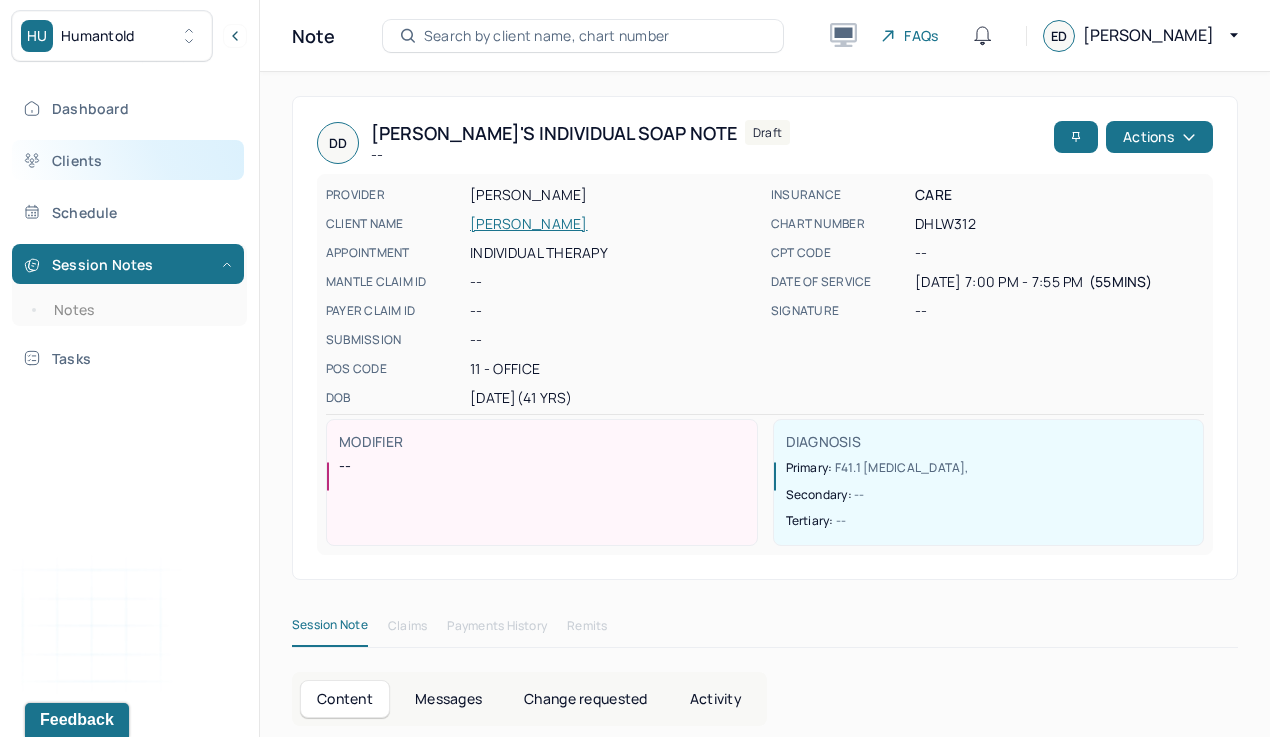 click on "Clients" at bounding box center [128, 160] 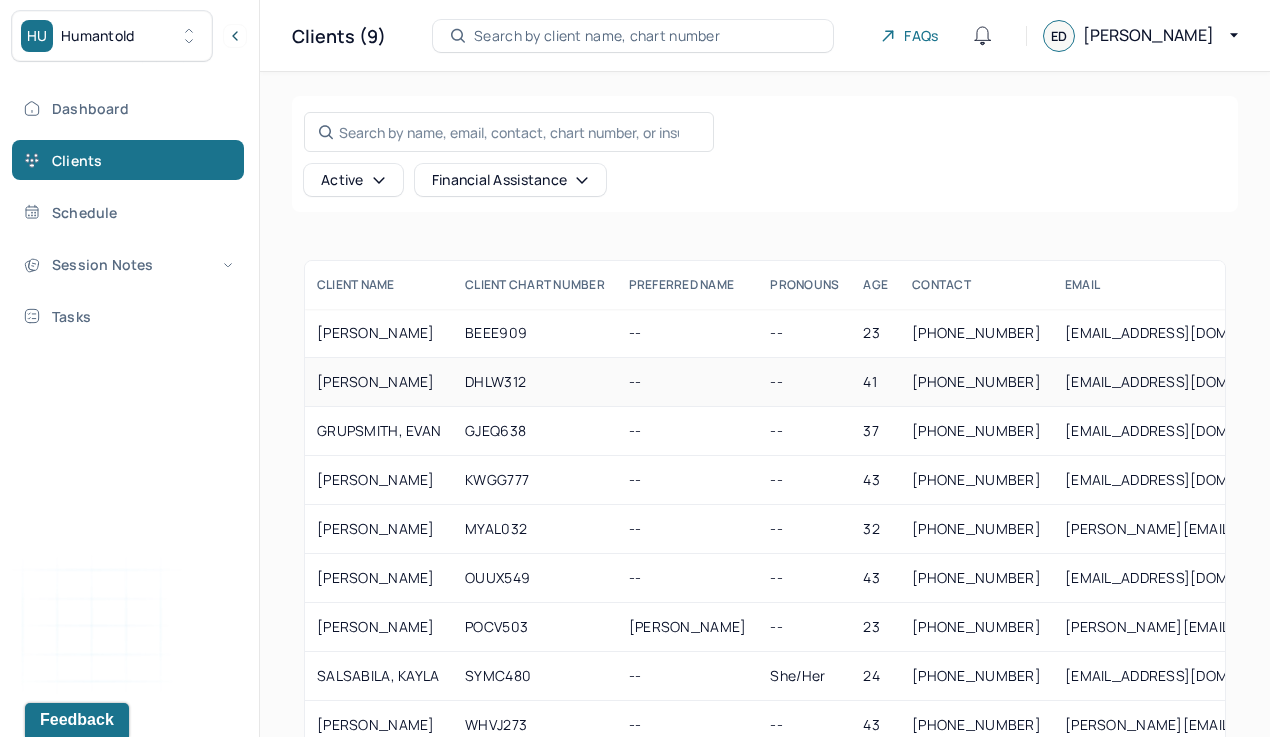 click on "[PERSON_NAME]" at bounding box center (379, 382) 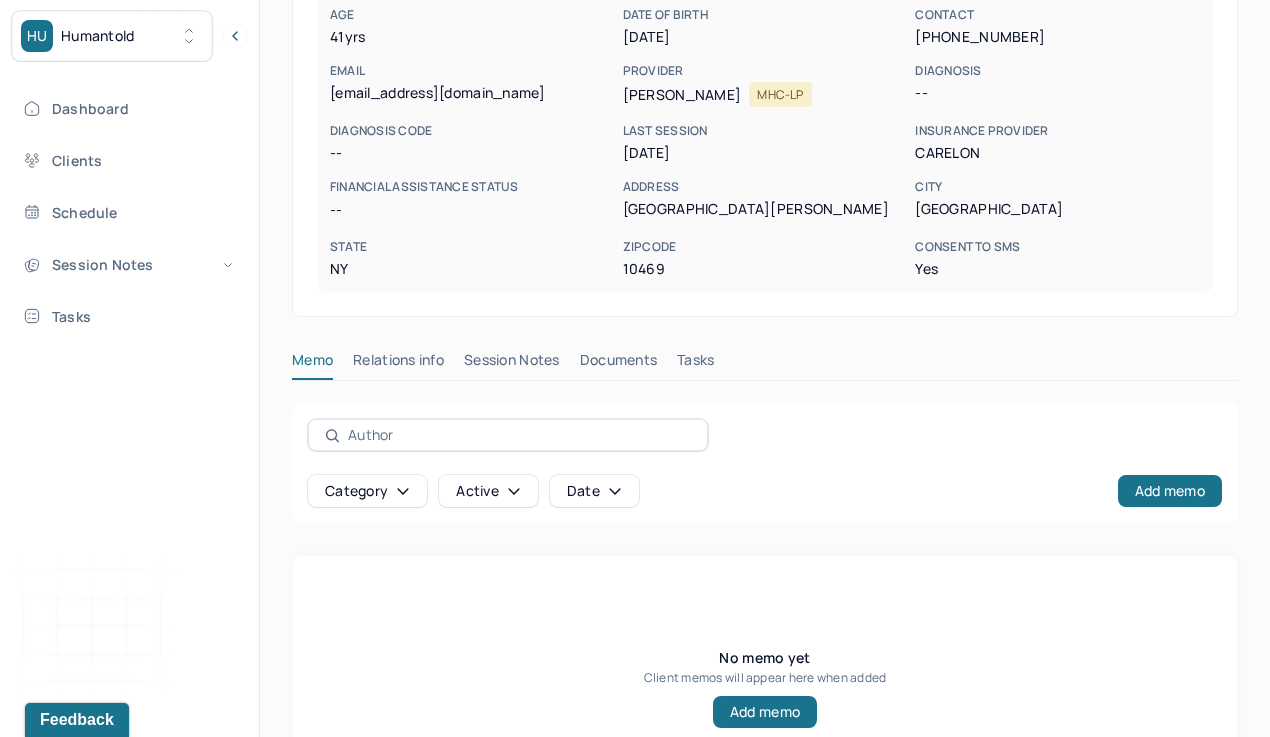scroll, scrollTop: 376, scrollLeft: 0, axis: vertical 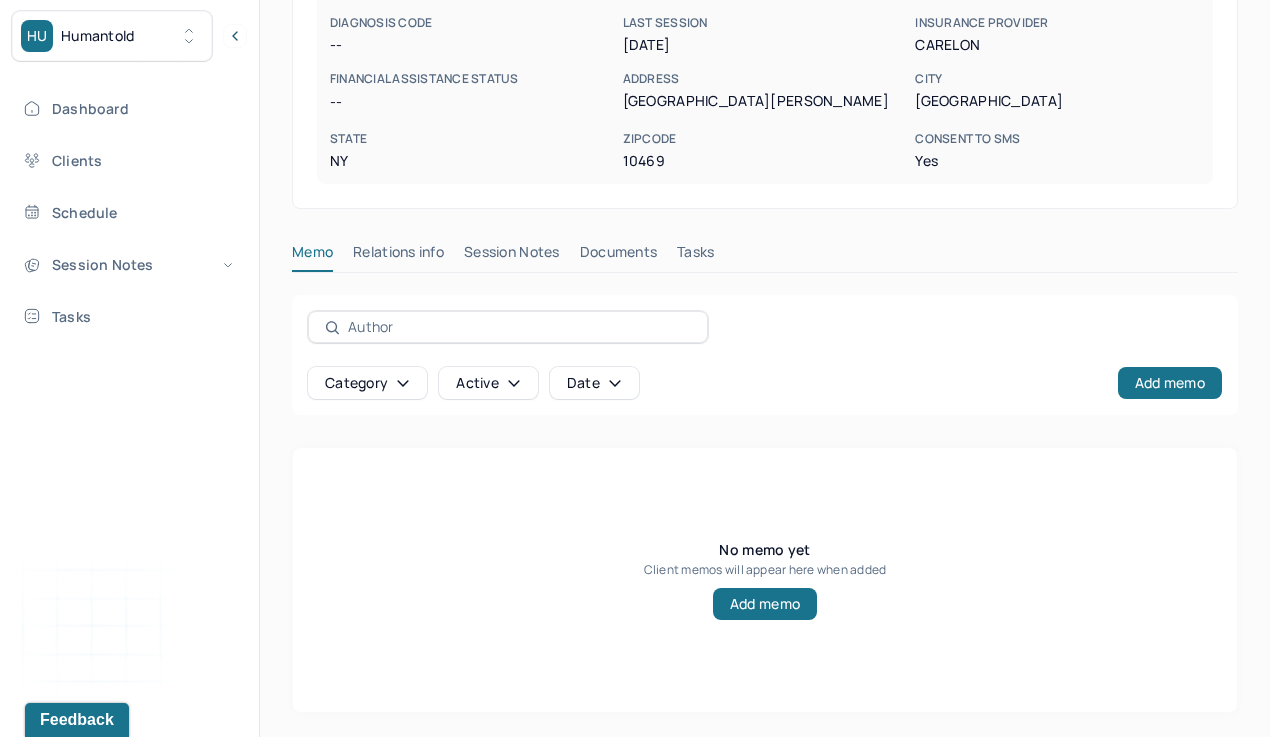 click on "Session Notes" at bounding box center (512, 256) 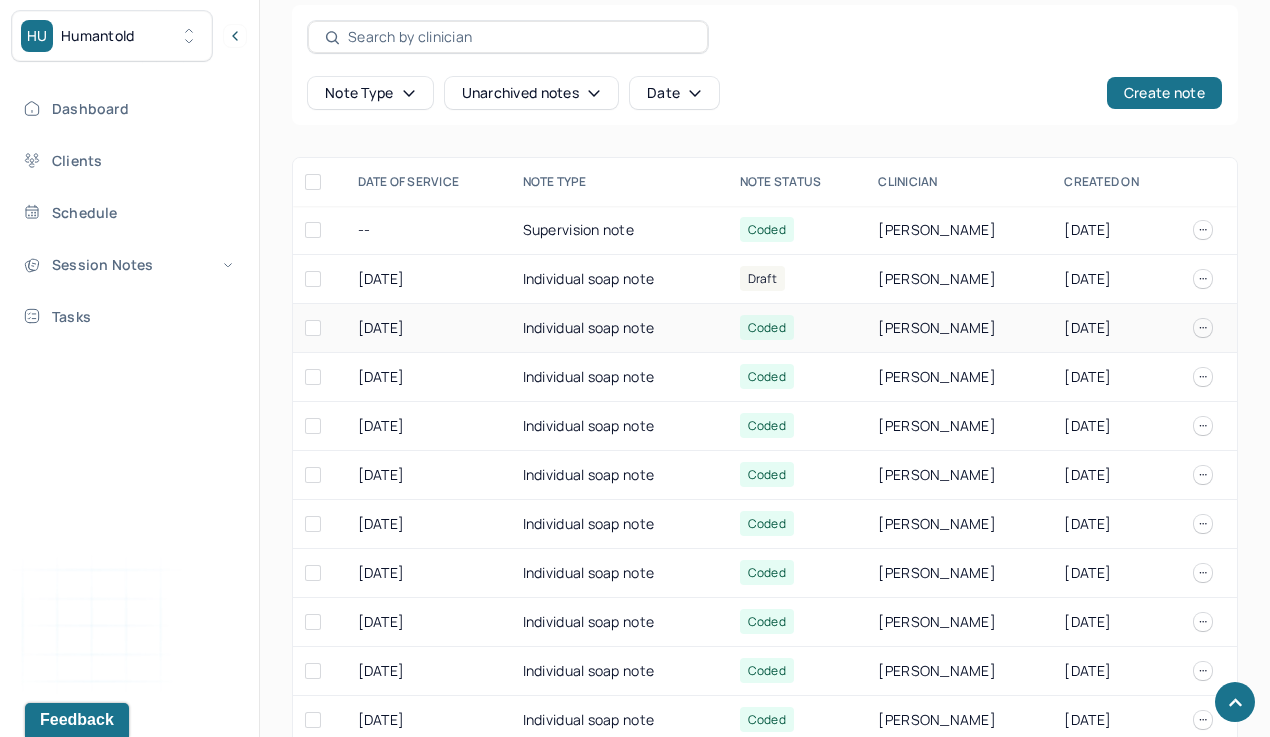 click on "Individual soap note" at bounding box center (619, 328) 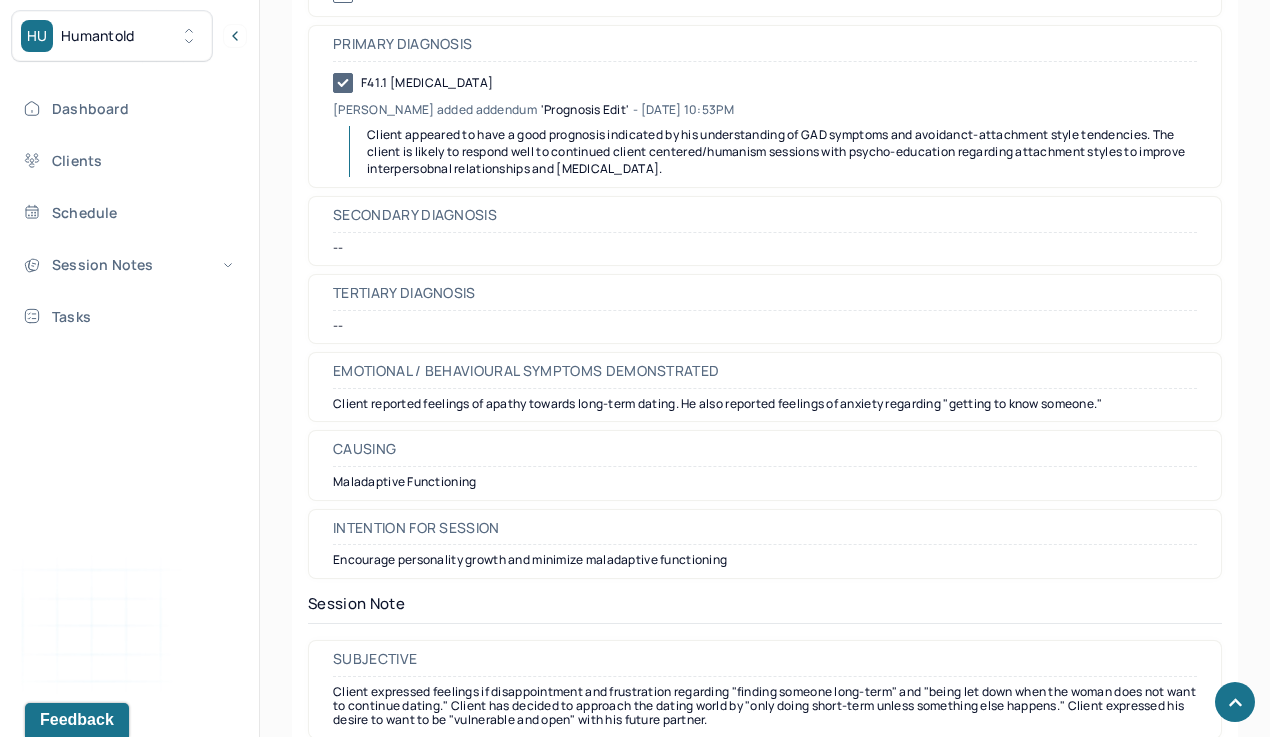 scroll, scrollTop: 1109, scrollLeft: 0, axis: vertical 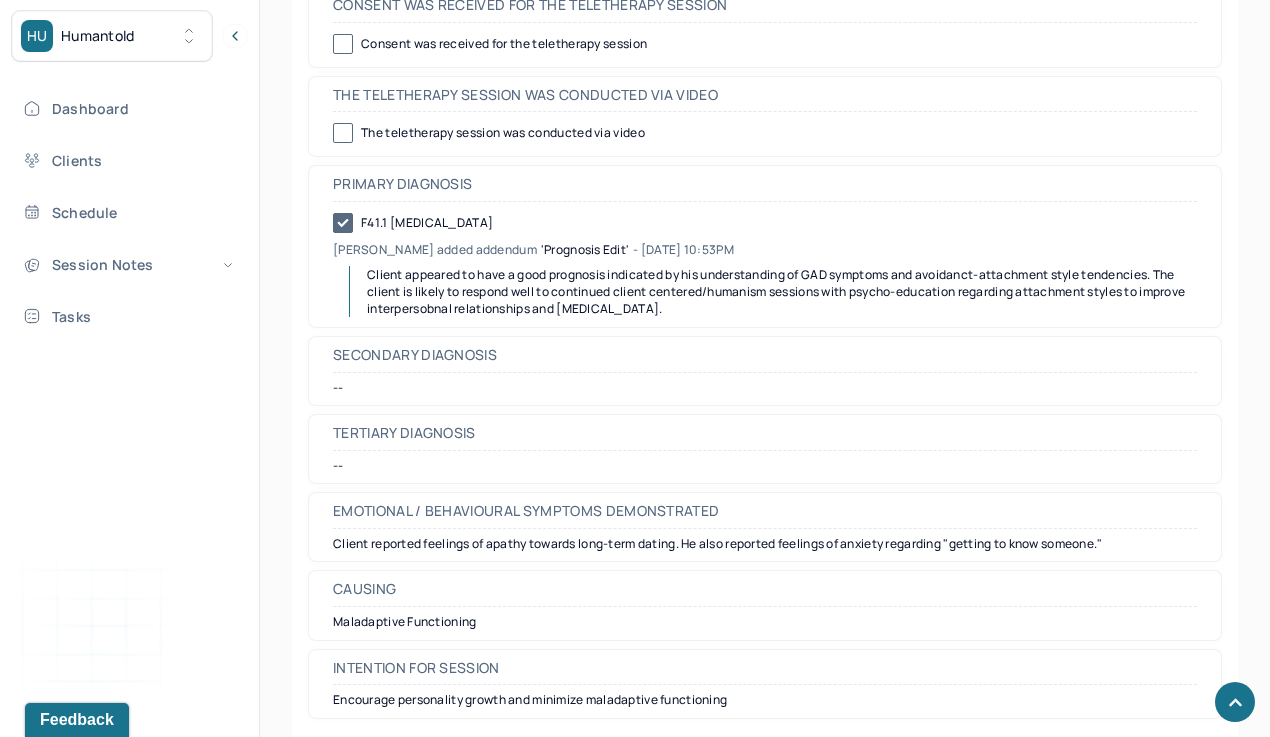 drag, startPoint x: 770, startPoint y: 311, endPoint x: 1165, endPoint y: 282, distance: 396.06314 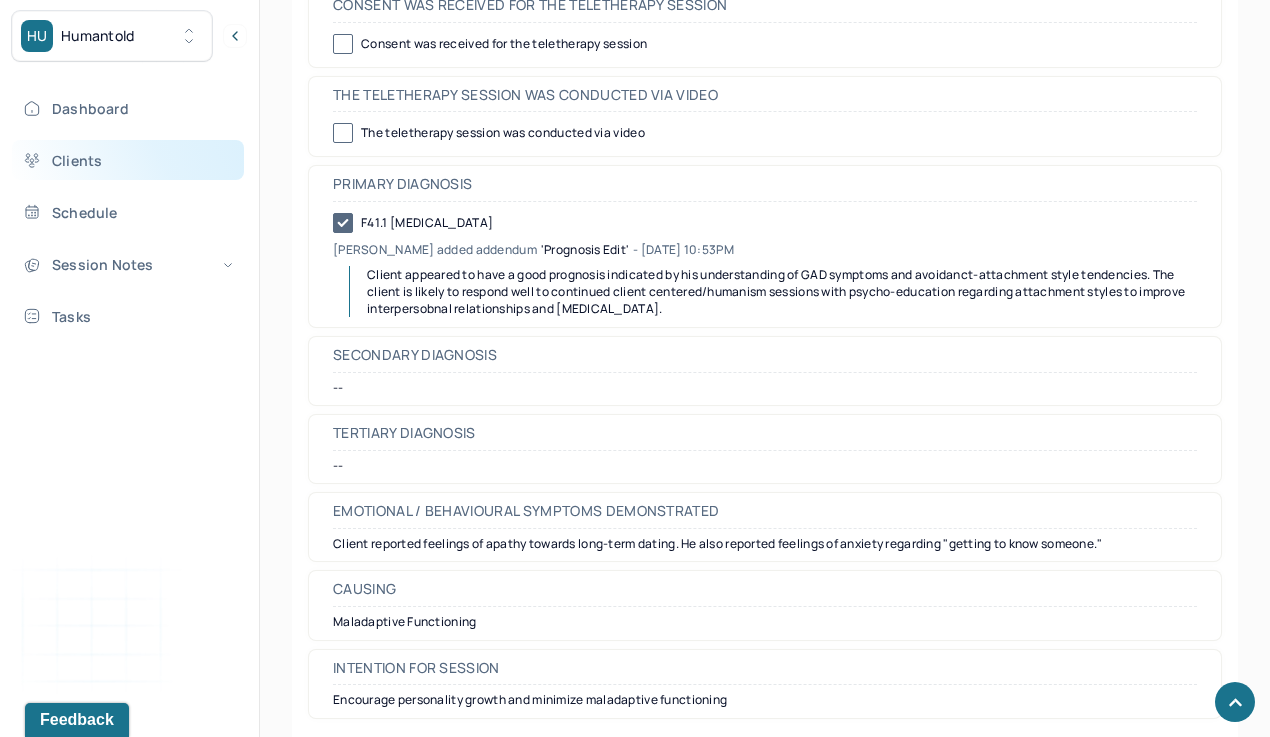 click on "Clients" at bounding box center [128, 160] 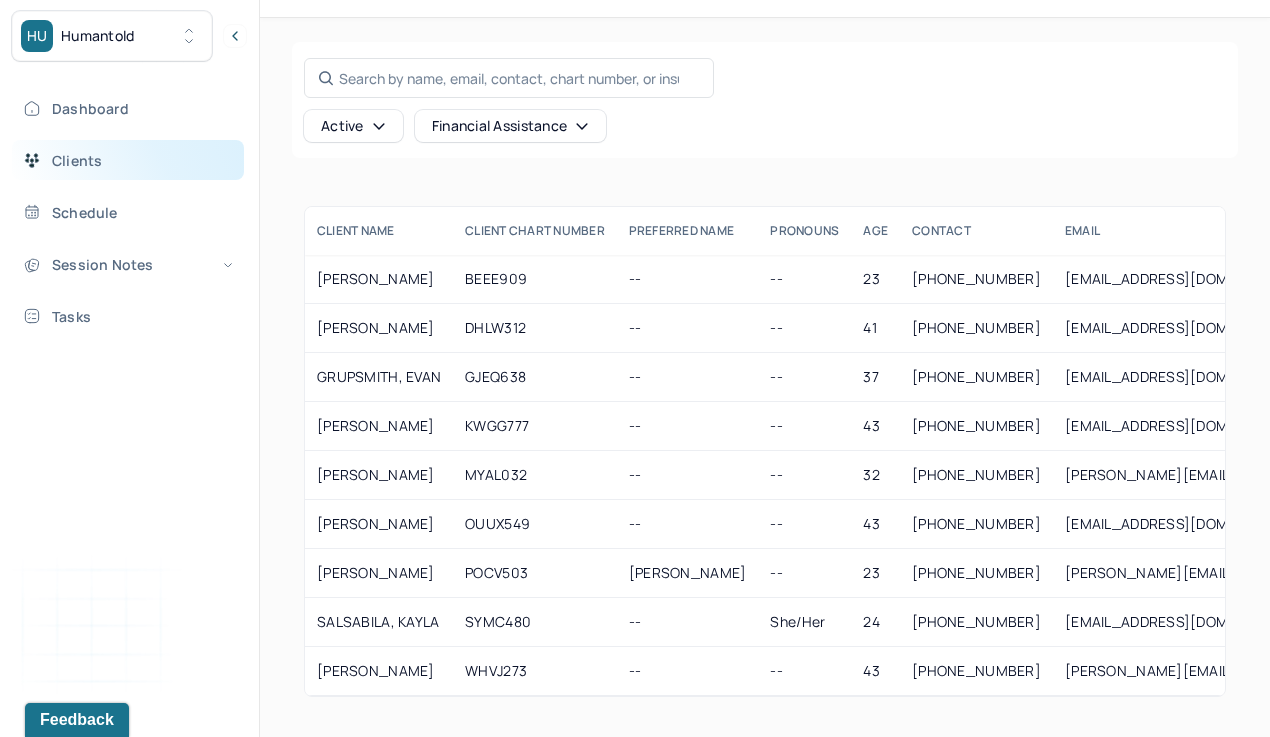 scroll, scrollTop: 54, scrollLeft: 0, axis: vertical 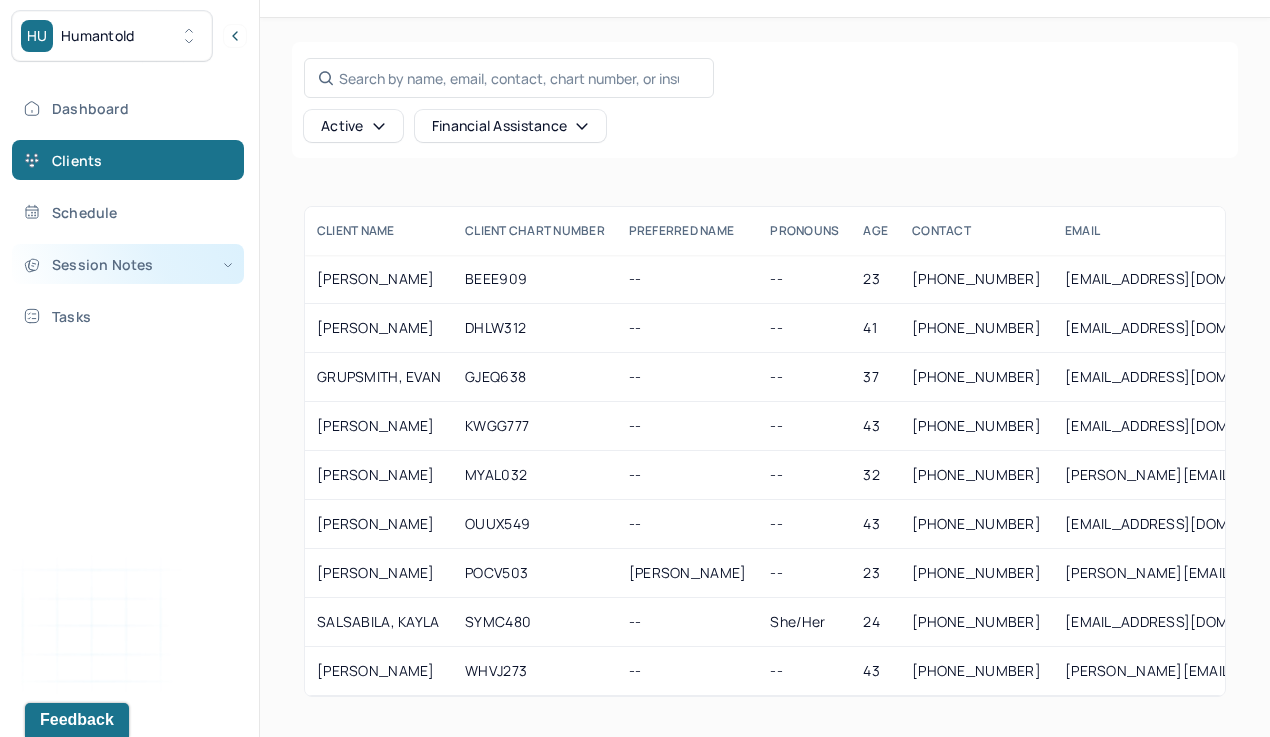 click on "Session Notes" at bounding box center (128, 264) 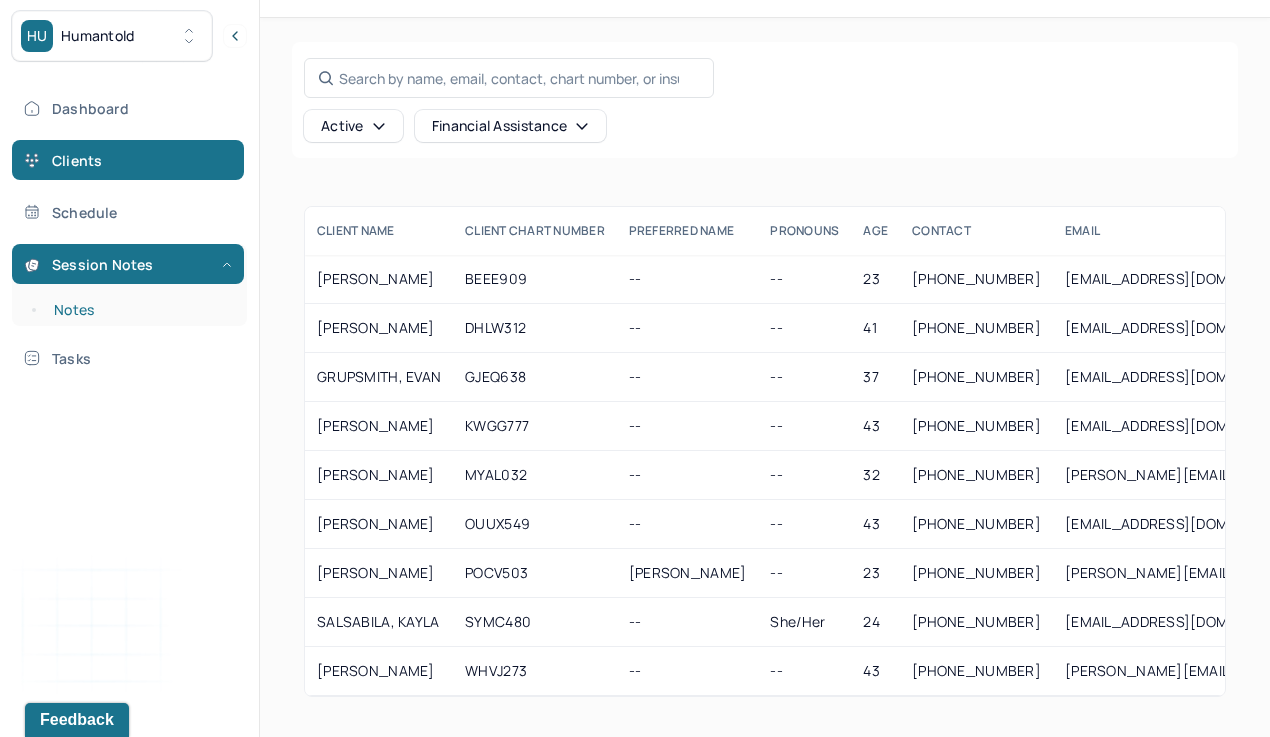 click on "Notes" at bounding box center [139, 310] 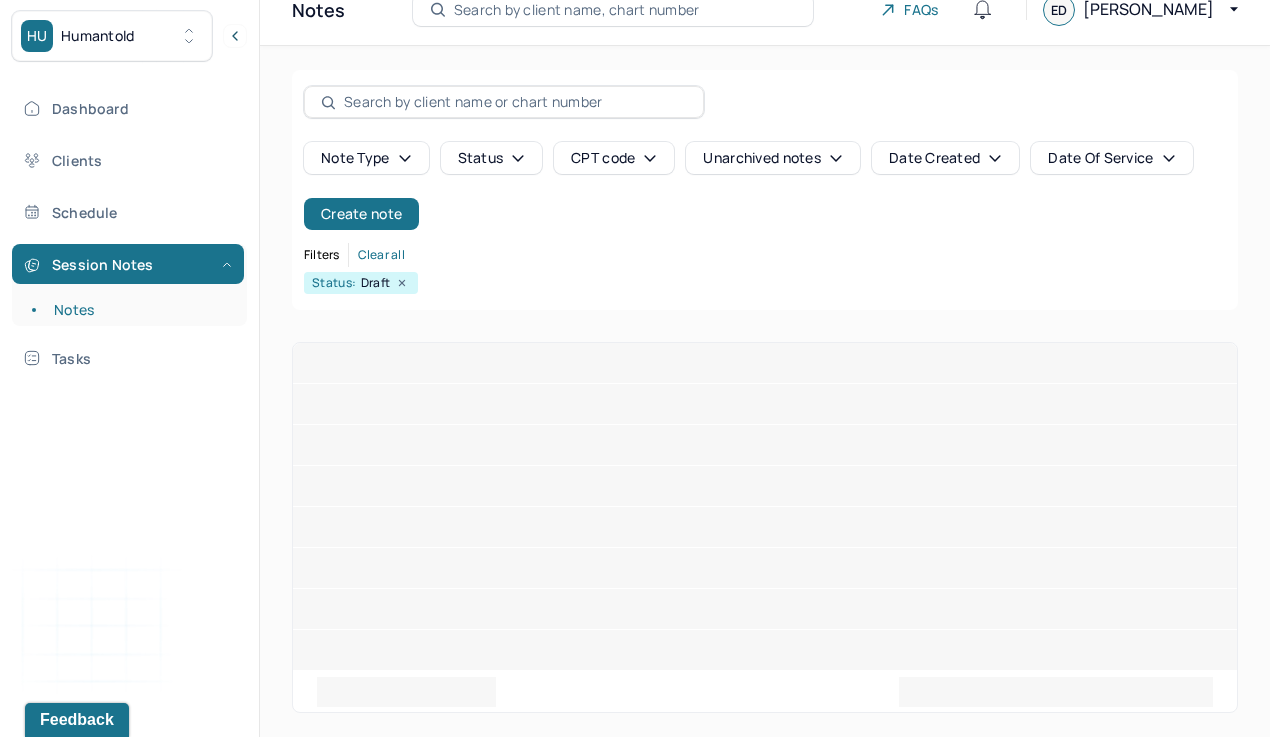 scroll, scrollTop: 0, scrollLeft: 0, axis: both 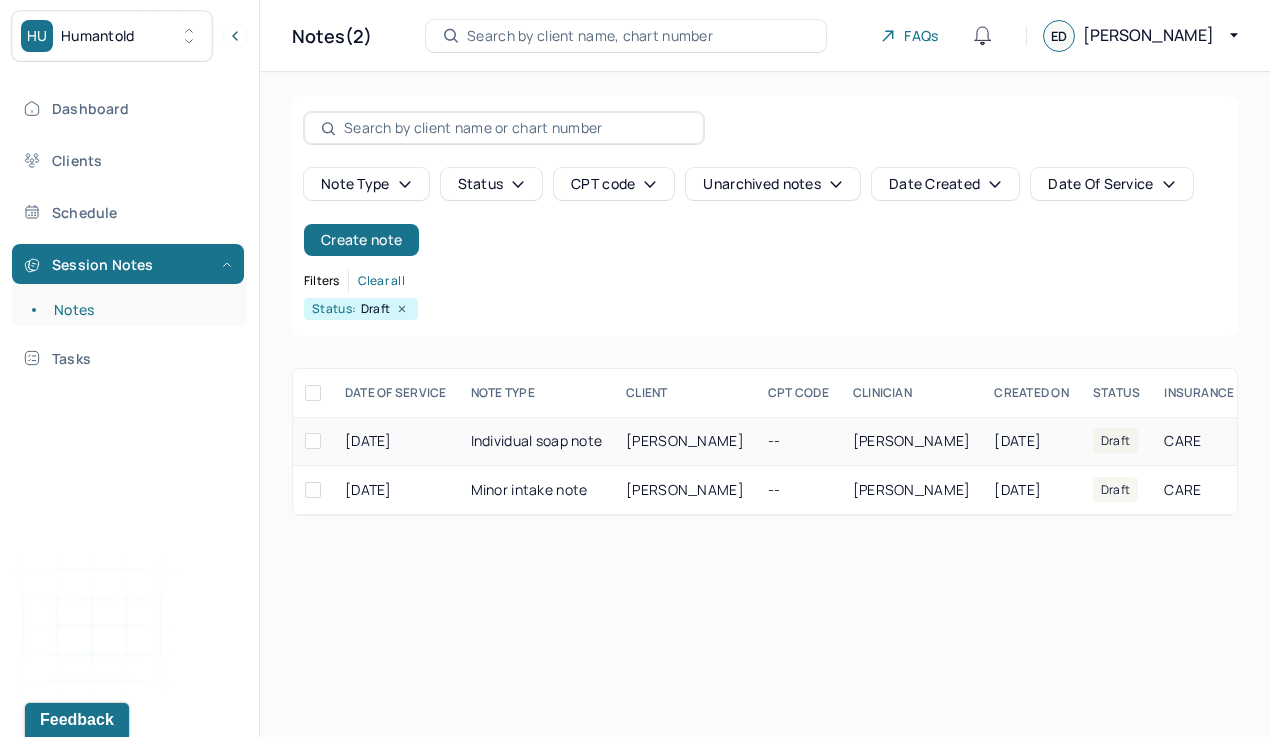 click on "Individual soap note" at bounding box center [537, 441] 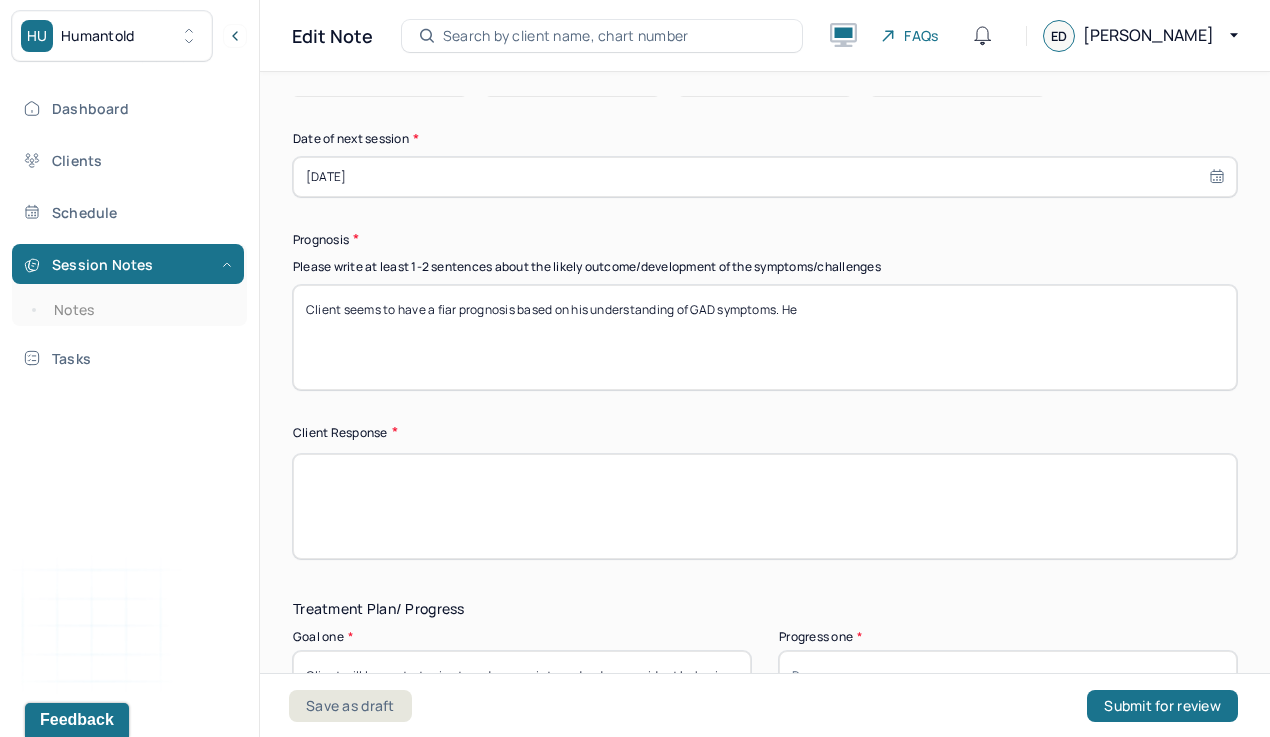 scroll, scrollTop: 2611, scrollLeft: 0, axis: vertical 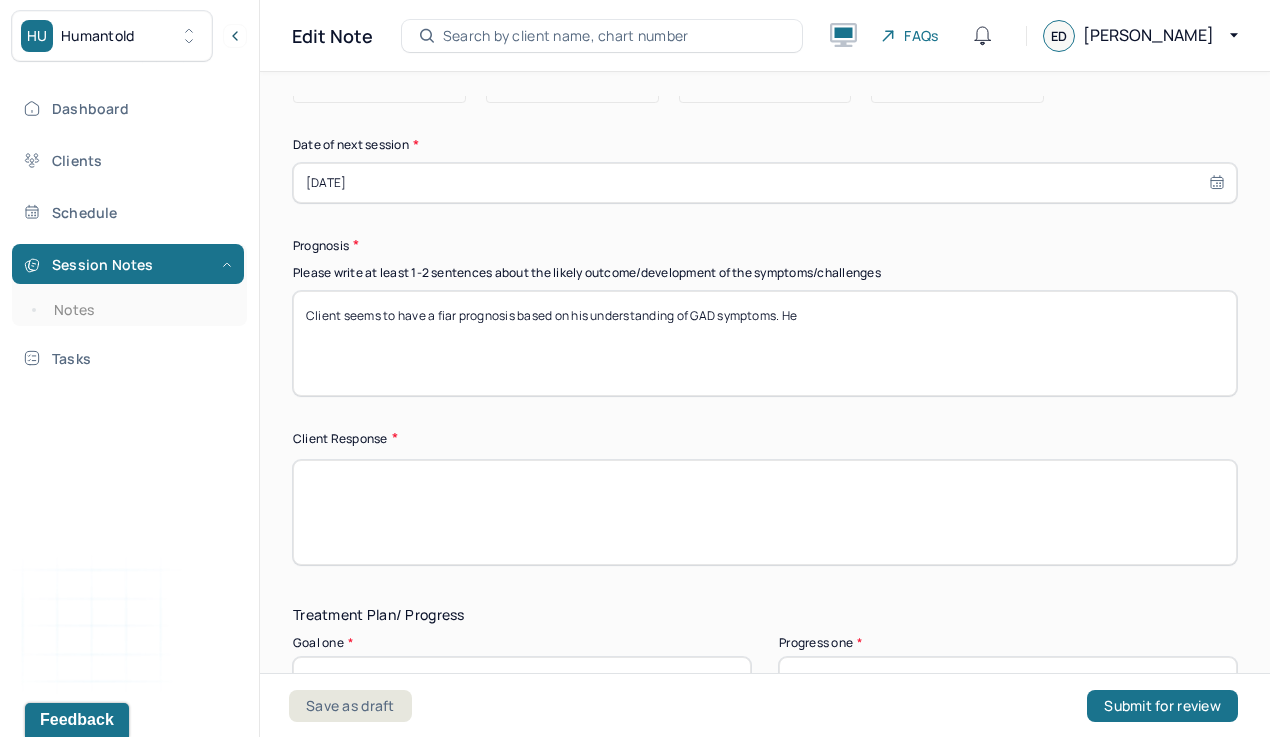 click on "Client seems to have a fiar prognosis based on his understanding of GAD symptoms. He" at bounding box center [765, 343] 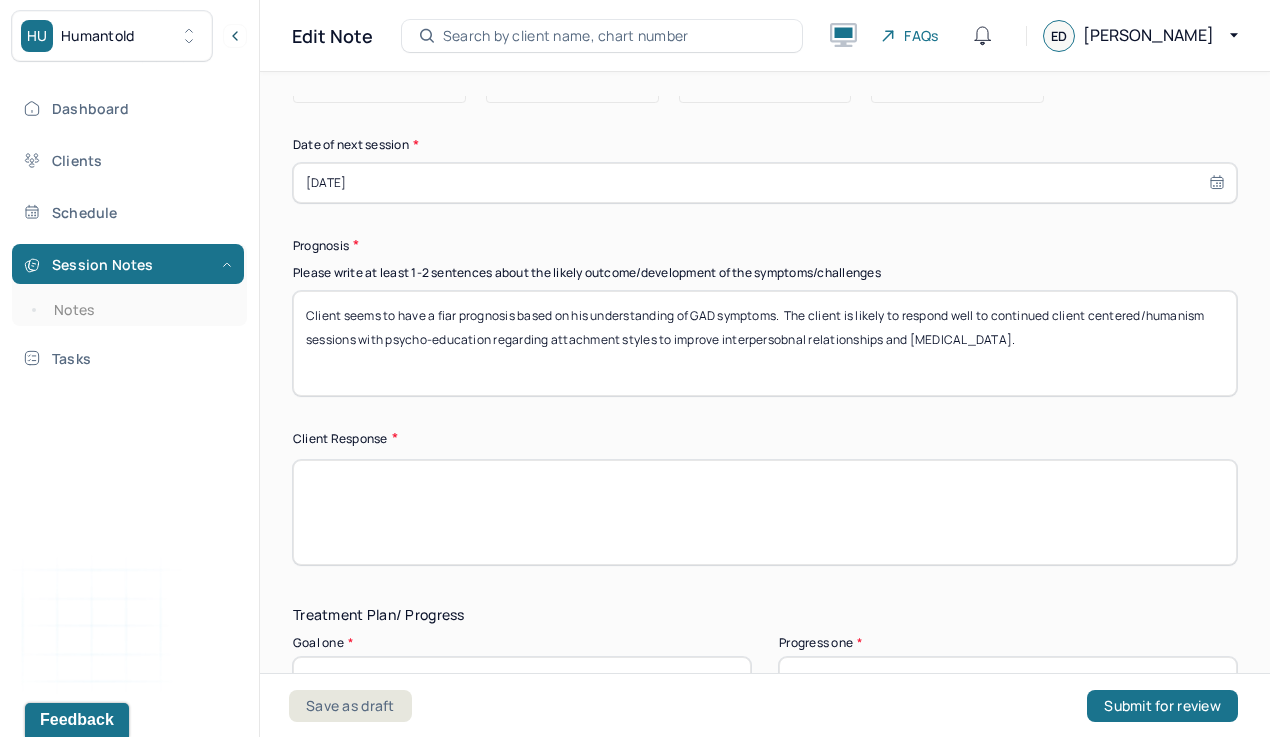 click on "Client seems to have a fiar prognosis based on his understanding of GAD symptoms. He" at bounding box center (765, 343) 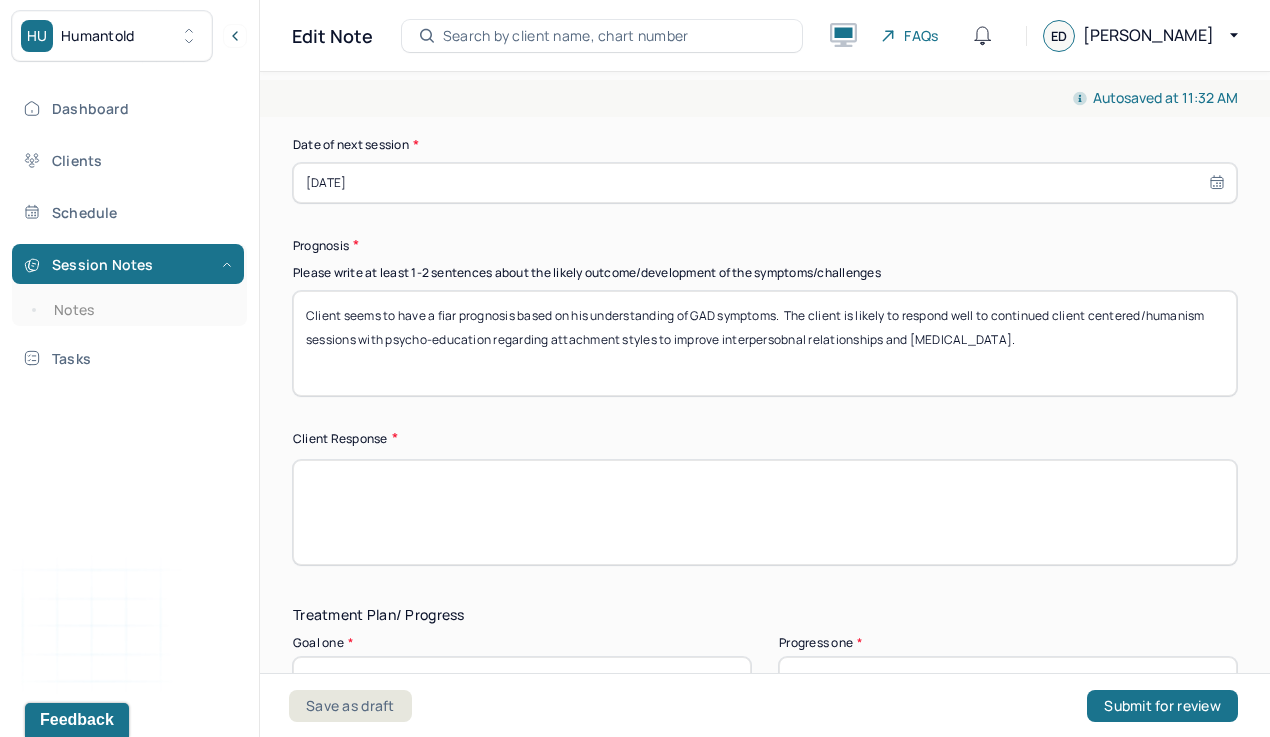 drag, startPoint x: 387, startPoint y: 340, endPoint x: 492, endPoint y: 334, distance: 105.17129 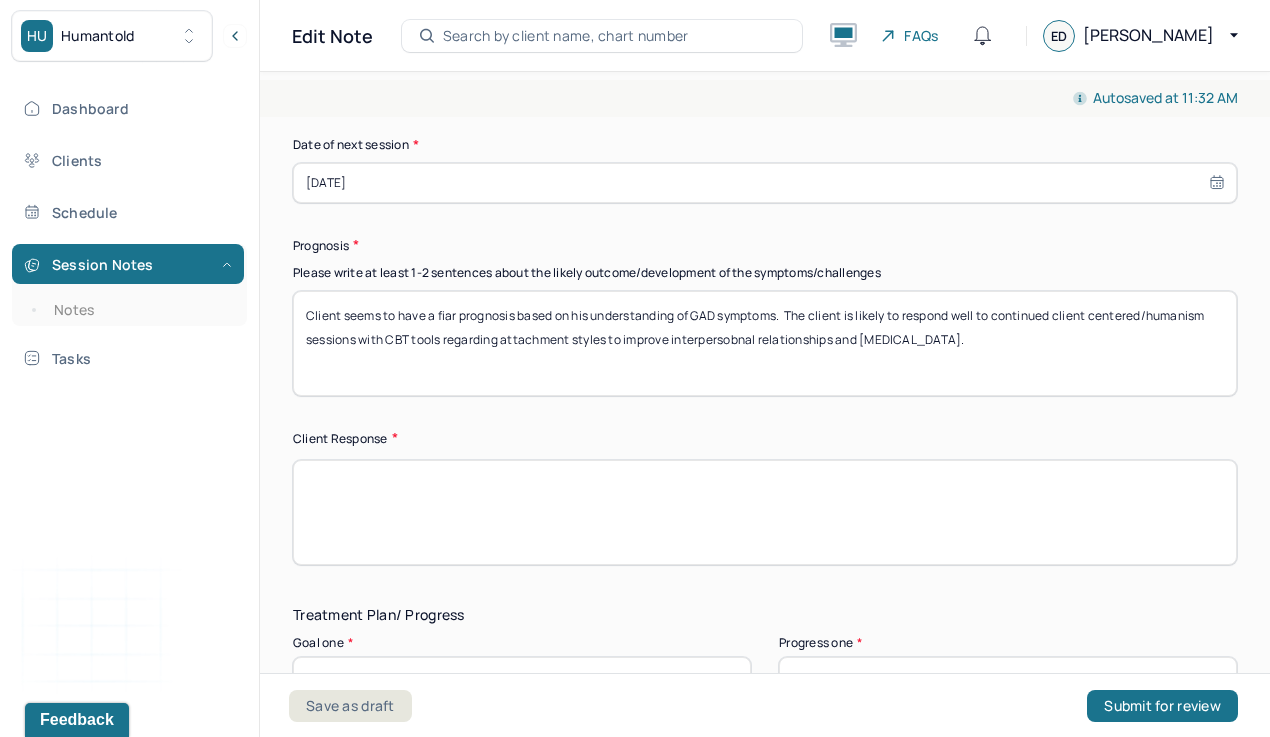drag, startPoint x: 501, startPoint y: 337, endPoint x: 605, endPoint y: 341, distance: 104.0769 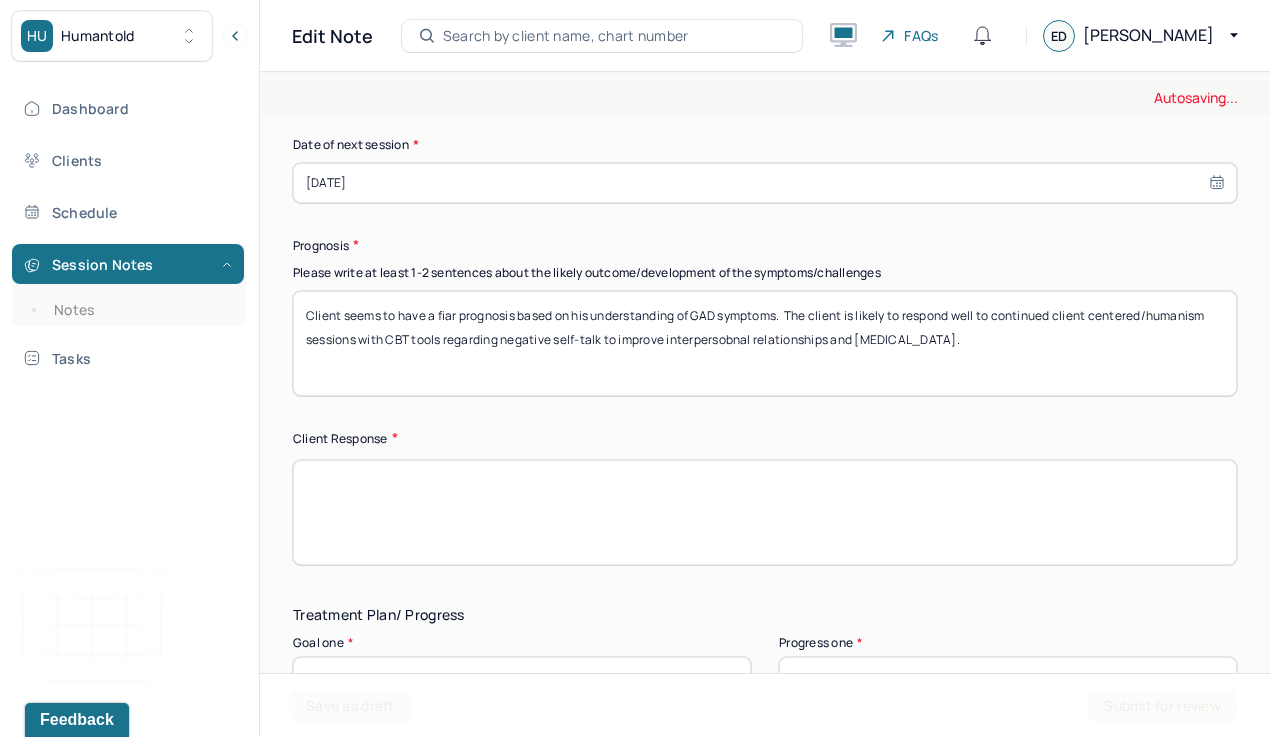click on "Client seems to have a fiar prognosis based on his understanding of GAD symptoms.  The client is likely to respond well to continued client centered/humanism sessions with CBT tools regarding negative sel to improve interpersobnal relationships and [MEDICAL_DATA]." at bounding box center [765, 343] 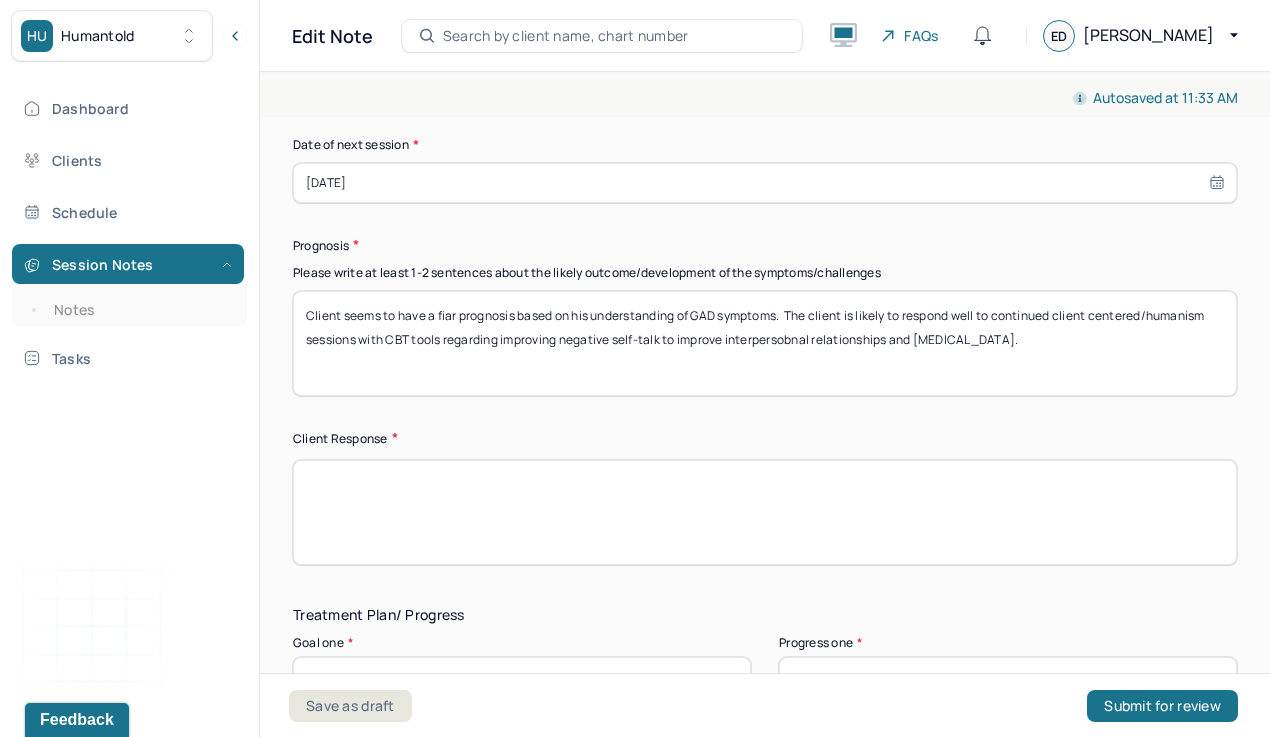 click on "Client seems to have a fiar prognosis based on his understanding of GAD symptoms.  The client is likely to respond well to continued client centered/humanism sessions with CBT tools regarding negative self-talk to improve interpersobnal relationships and [MEDICAL_DATA]." at bounding box center [765, 343] 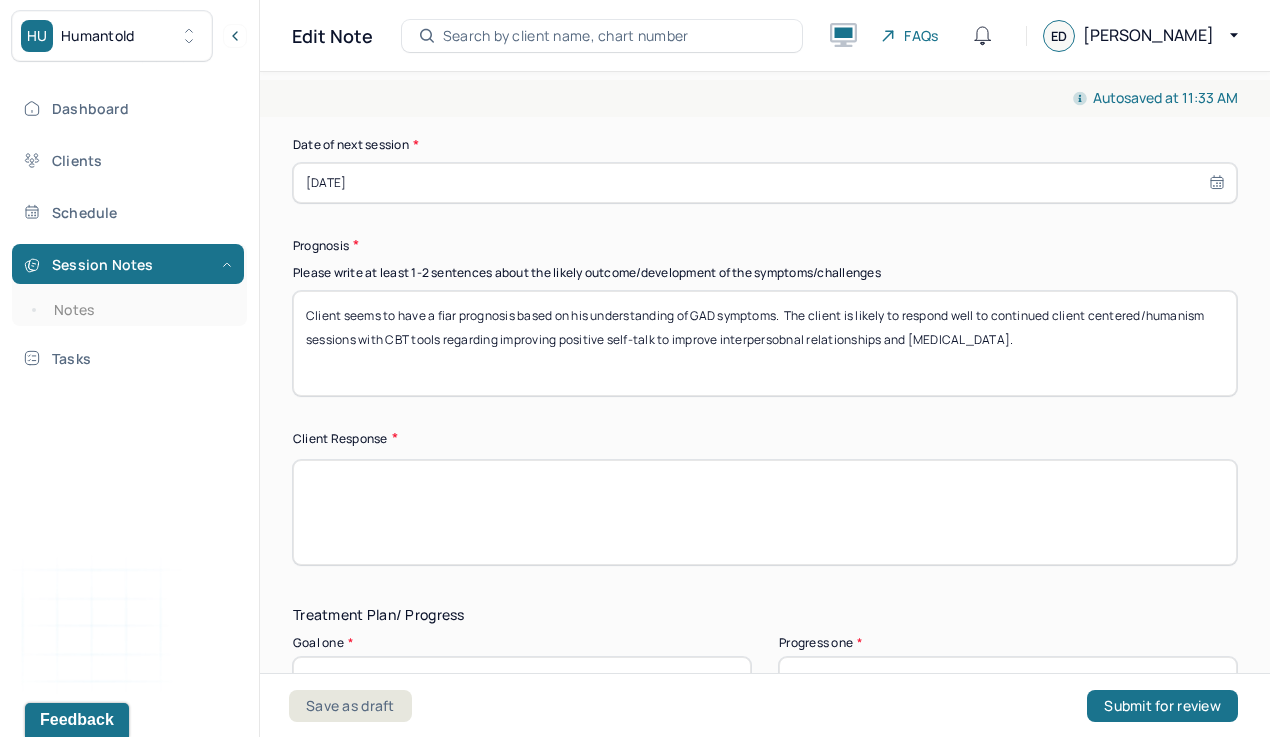 click on "Client seems to have a fiar prognosis based on his understanding of GAD symptoms.  The client is likely to respond well to continued client centered/humanism sessions with CBT tools regarding negative self-talk to improve interpersobnal relationships and [MEDICAL_DATA]." at bounding box center (765, 343) 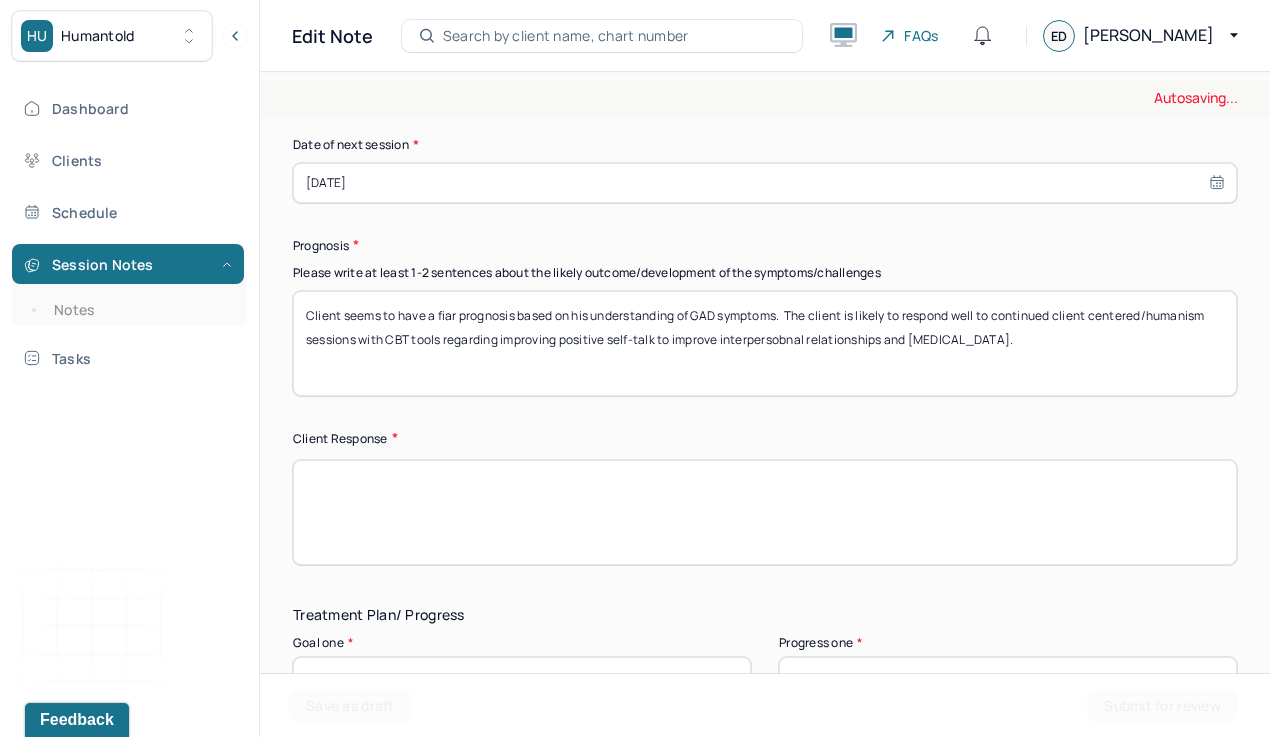 click on "Client seems to have a fiar prognosis based on his understanding of GAD symptoms.  The client is likely to respond well to continued client centered/humanism sessions with CBT tools regarding negative self-talk to improve interpersobnal relationships and [MEDICAL_DATA]." at bounding box center [765, 343] 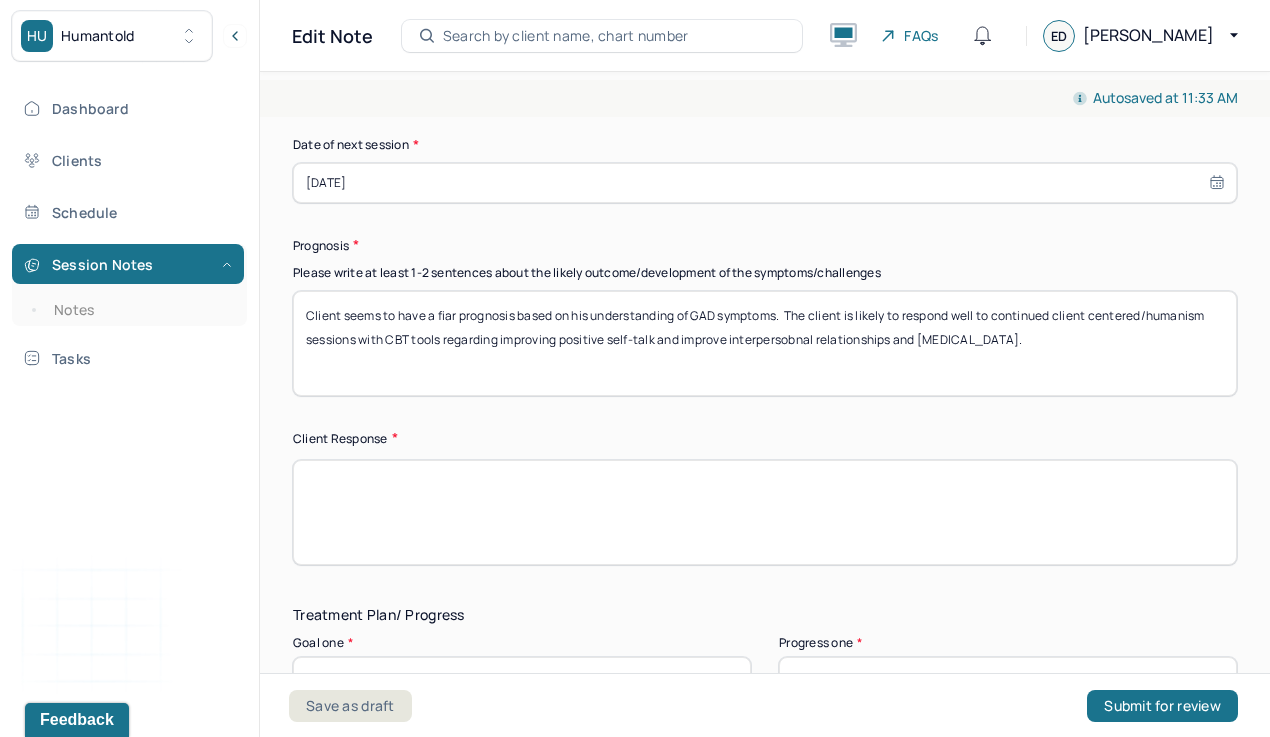 click on "Client seems to have a fiar prognosis based on his understanding of GAD symptoms.  The client is likely to respond well to continued client centered/humanism sessions with CBT tools regarding improving positive self-talk to improve interpersobnal relationships and [MEDICAL_DATA]." at bounding box center [765, 343] 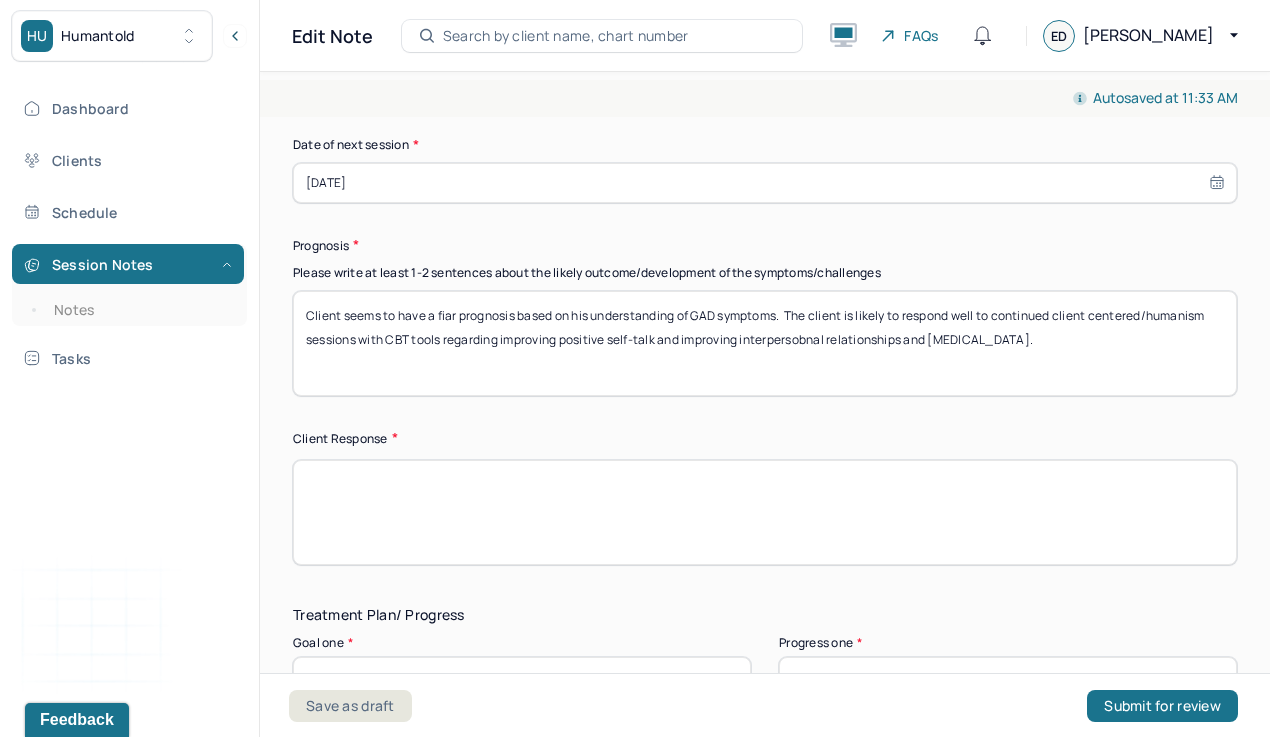 click on "Client seems to have a fiar prognosis based on his understanding of GAD symptoms.  The client is likely to respond well to continued client centered/humanism sessions with CBT tools regarding improving positive self-talk to improve interpersobnal relationships and [MEDICAL_DATA]." at bounding box center [765, 343] 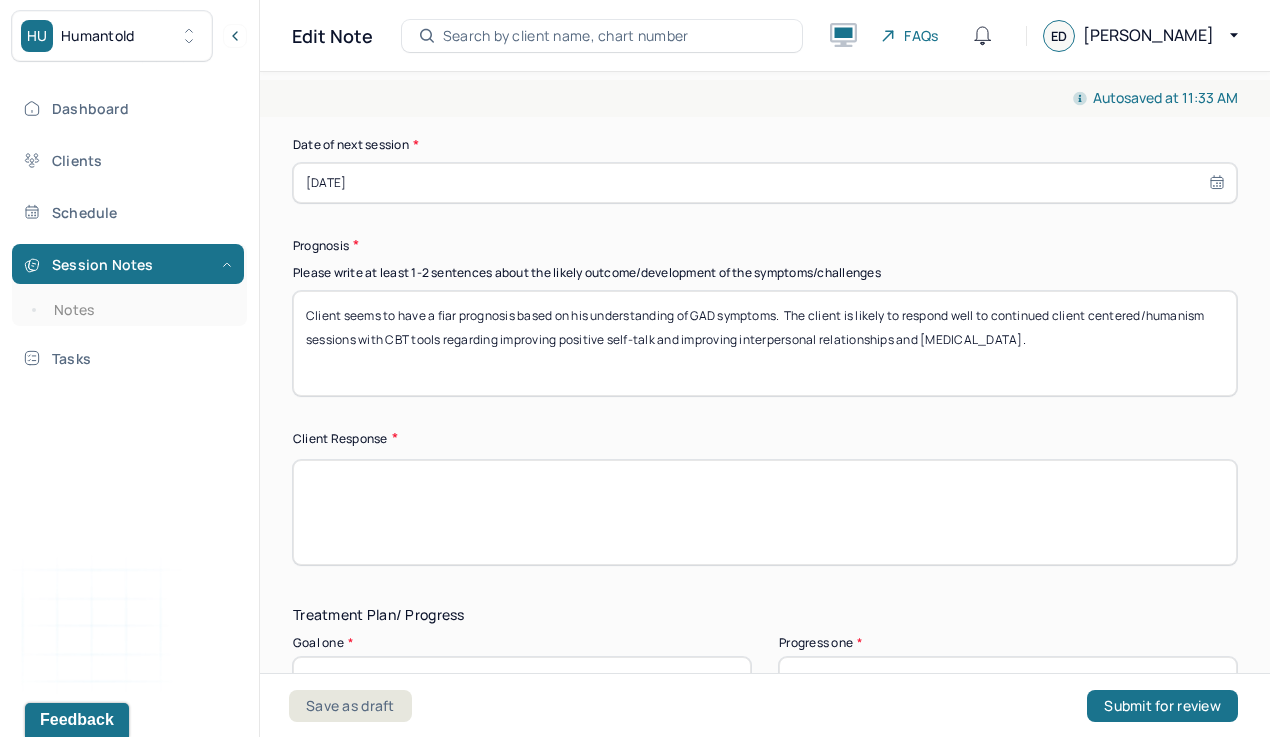click on "Client seems to have a fiar prognosis based on his understanding of GAD symptoms.  The client is likely to respond well to continued client centered/humanism sessions with CBT tools regarding improving positive self-talk to improve interpersobnal relationships and [MEDICAL_DATA]." at bounding box center [765, 343] 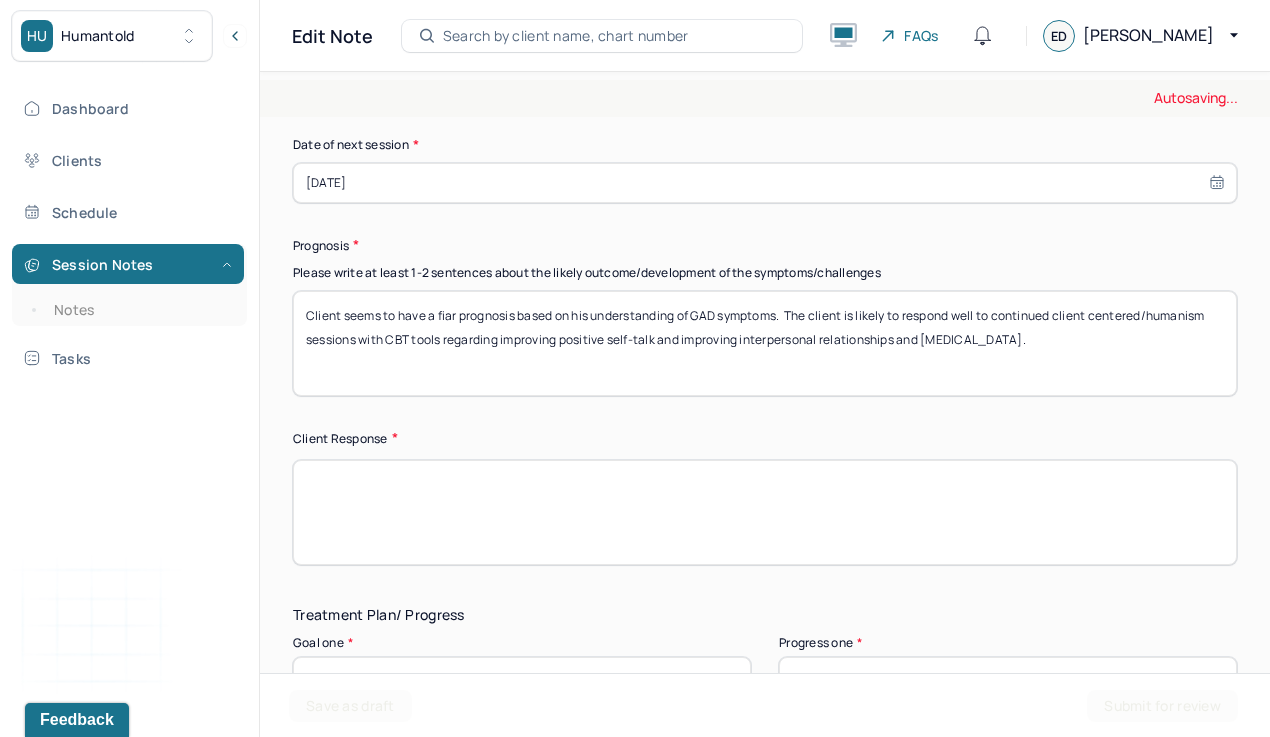click on "Client seems to have a fiar prognosis based on his understanding of GAD symptoms.  The client is likely to respond well to continued client centered/humanism sessions with CBT tools regarding improving positive self-talk to improve interpersobnal relationships and [MEDICAL_DATA]." at bounding box center [765, 343] 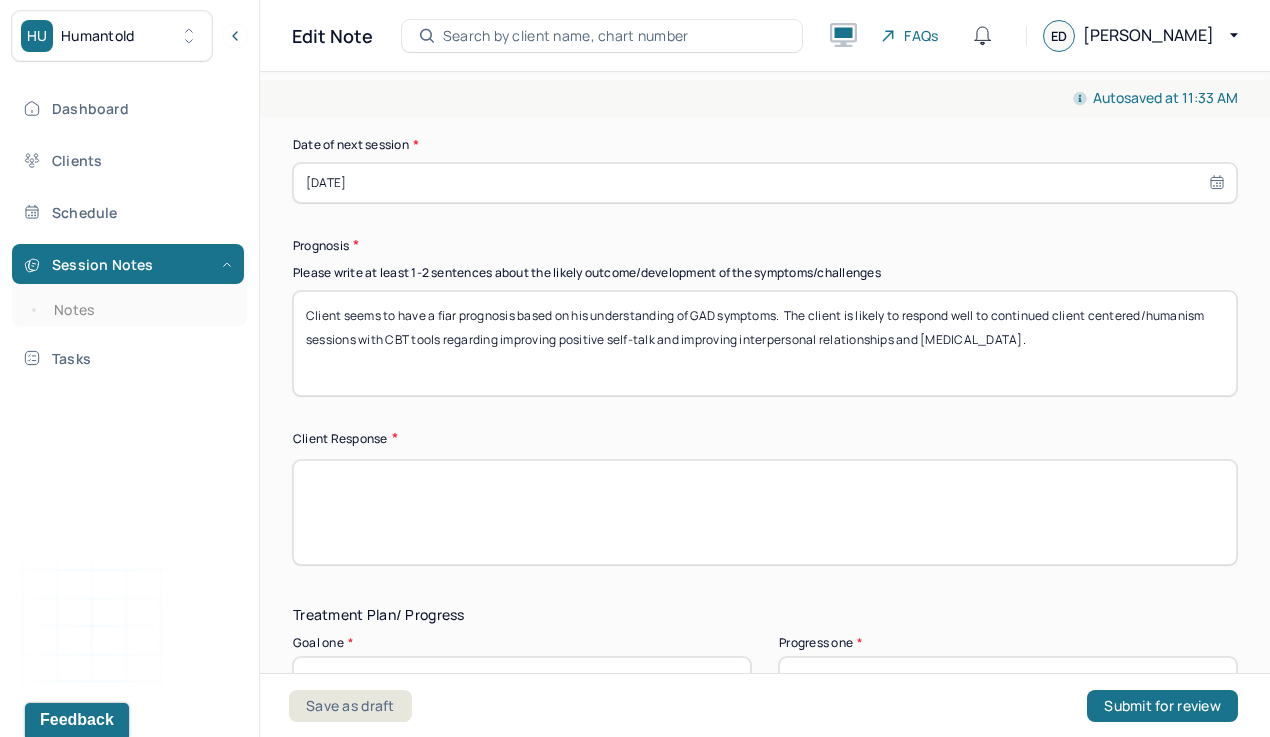 click on "Client seems to have a fiar prognosis based on his understanding of GAD symptoms.  The client is likely to respond well to continued client centered/humanism sessions with CBT tools regarding improving positive self-talk and improving interpersonal relationships and [MEDICAL_DATA]." at bounding box center [765, 343] 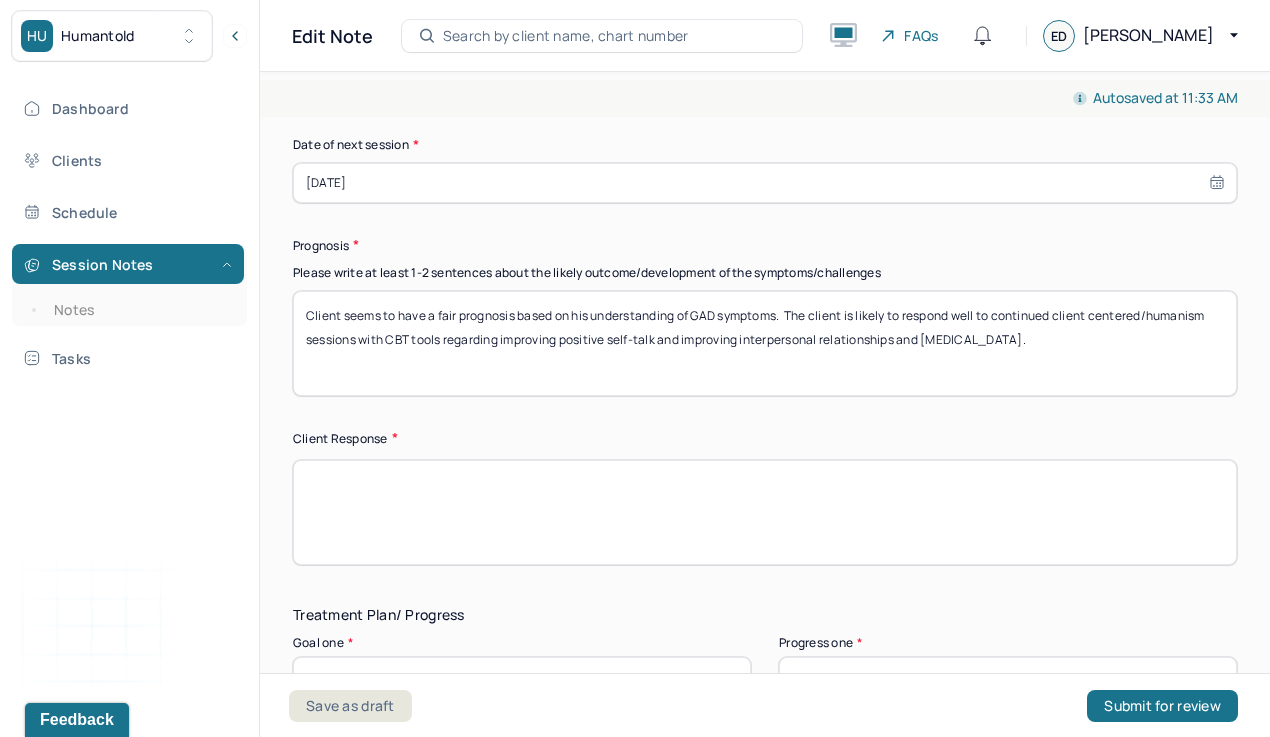 click on "Client seems to have a fair prognosis based on his understanding of GAD symptoms.  The client is likely to respond well to continued client centered/humanism sessions with CBT tools regarding improving positive self-talk and improving interpersonal relationships and [MEDICAL_DATA]." at bounding box center [765, 343] 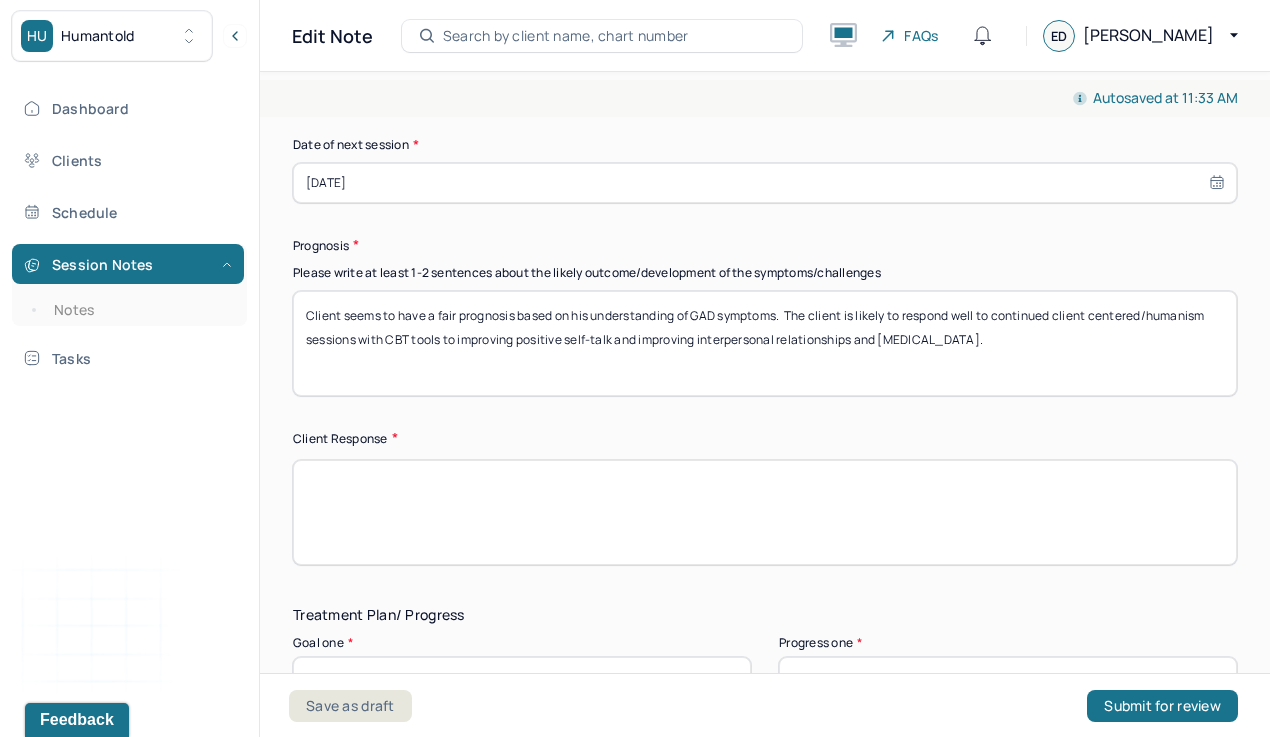 click on "Client seems to have a fair prognosis based on his understanding of GAD symptoms.  The client is likely to respond well to continued client centered/humanism sessions with CBT tools regarding improving positive self-talk and improving interpersonal relationships and [MEDICAL_DATA]." at bounding box center [765, 343] 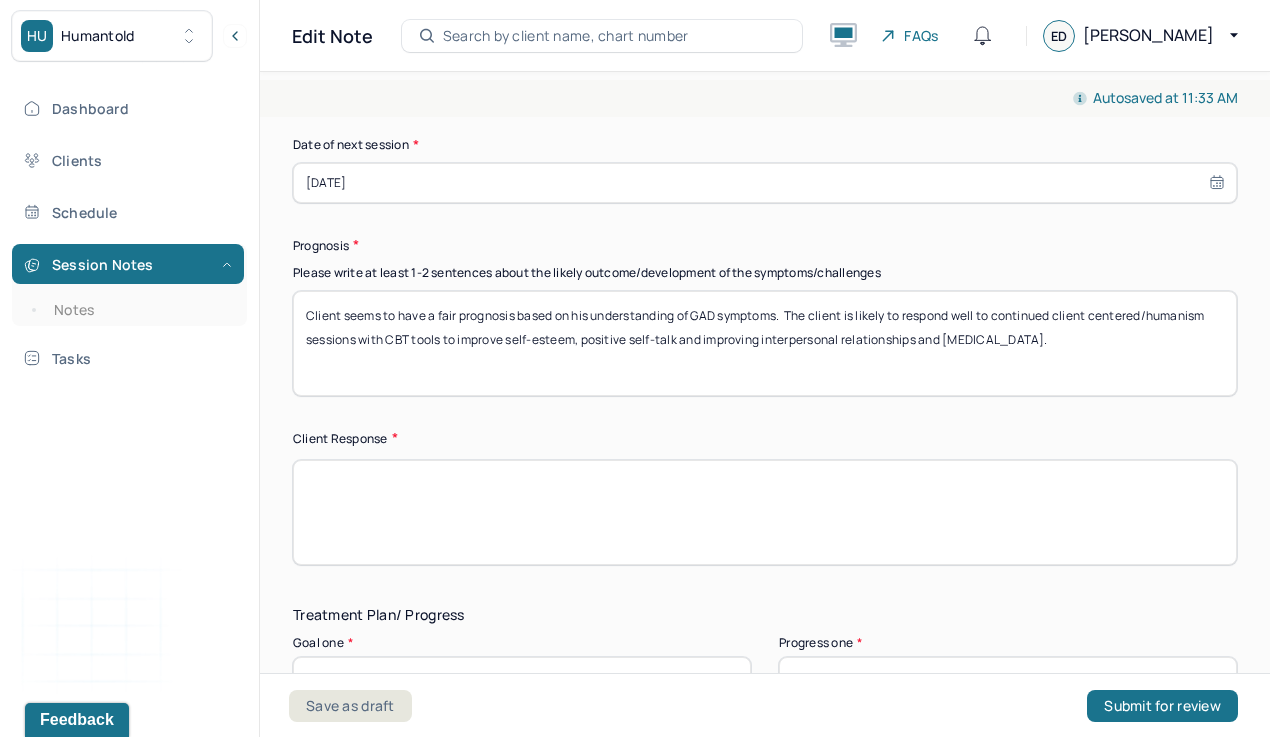 click on "Client seems to have a fair prognosis based on his understanding of GAD symptoms.  The client is likely to respond well to continued client centered/humanism sessions with CBT tools regarding improving positive self-talk and improving interpersonal relationships and [MEDICAL_DATA]." at bounding box center (765, 343) 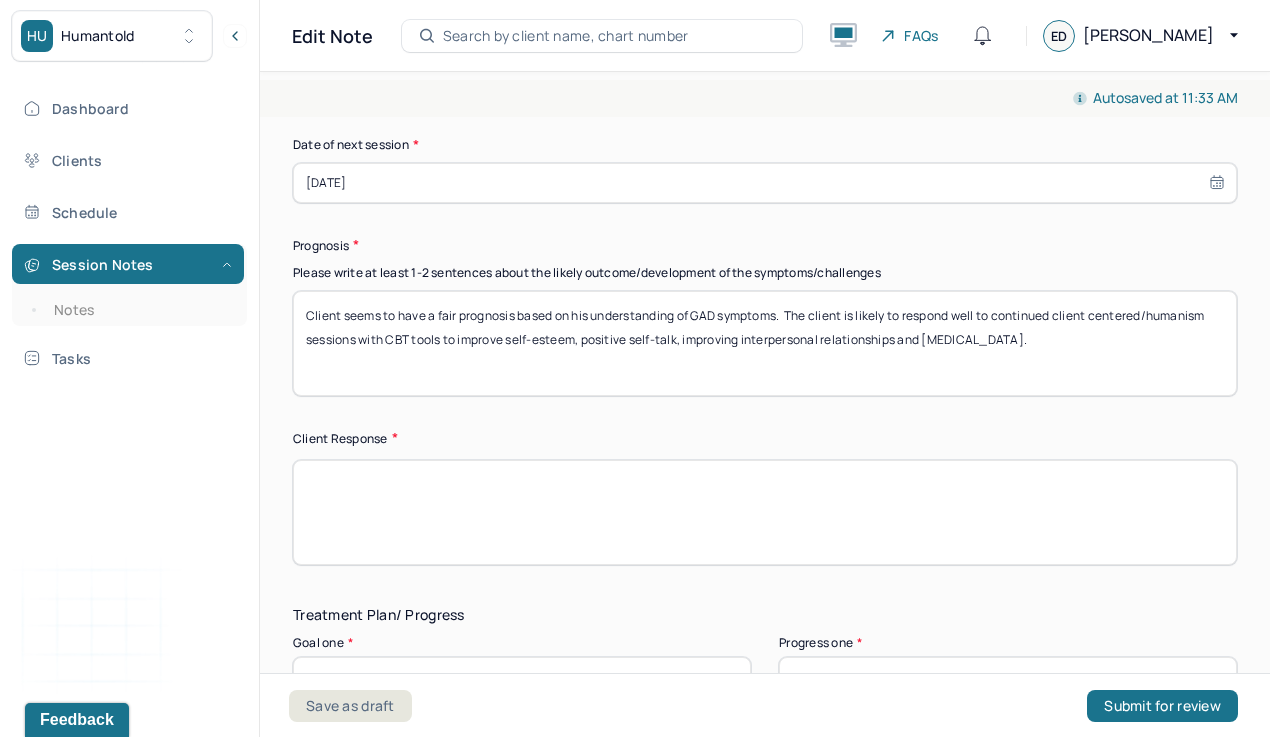 click on "Client seems to have a fair prognosis based on his understanding of GAD symptoms.  The client is likely to respond well to continued client centered/humanism sessions with CBT tools regarding improving positive self-talk and improving interpersonal relationships and [MEDICAL_DATA]." at bounding box center (765, 343) 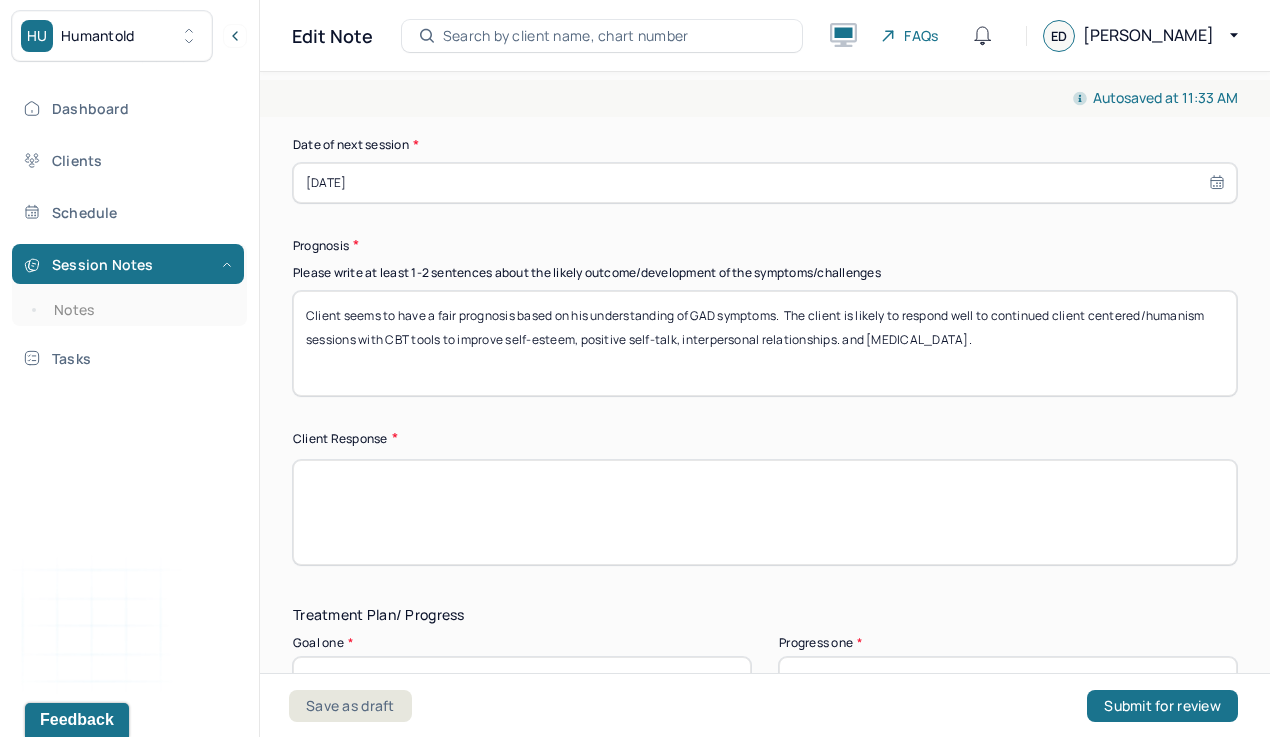 type on "Client seems to have a fair prognosis based on his understanding of GAD symptoms.  The client is likely to respond well to continued client centered/humanism sessions with CBT tools to improve self-esteem, positive self-talk, interpersonal relationships. and [MEDICAL_DATA]." 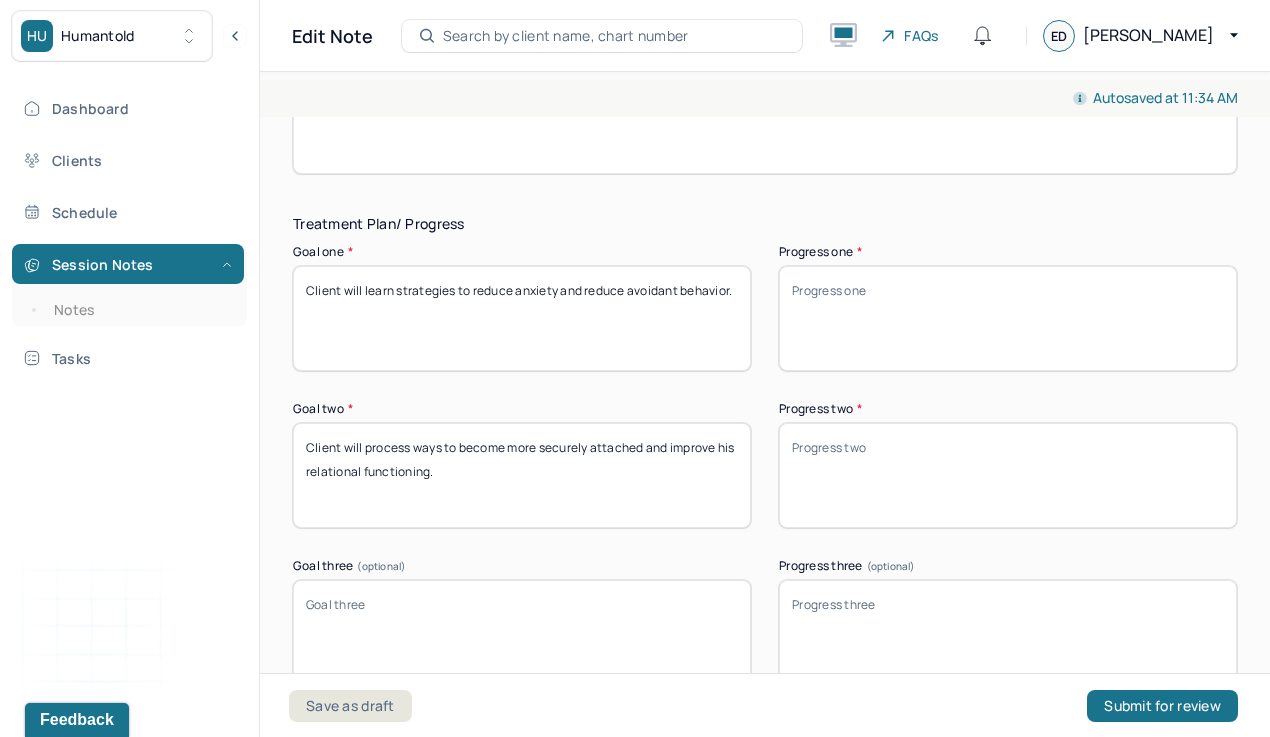 scroll, scrollTop: 3046, scrollLeft: 0, axis: vertical 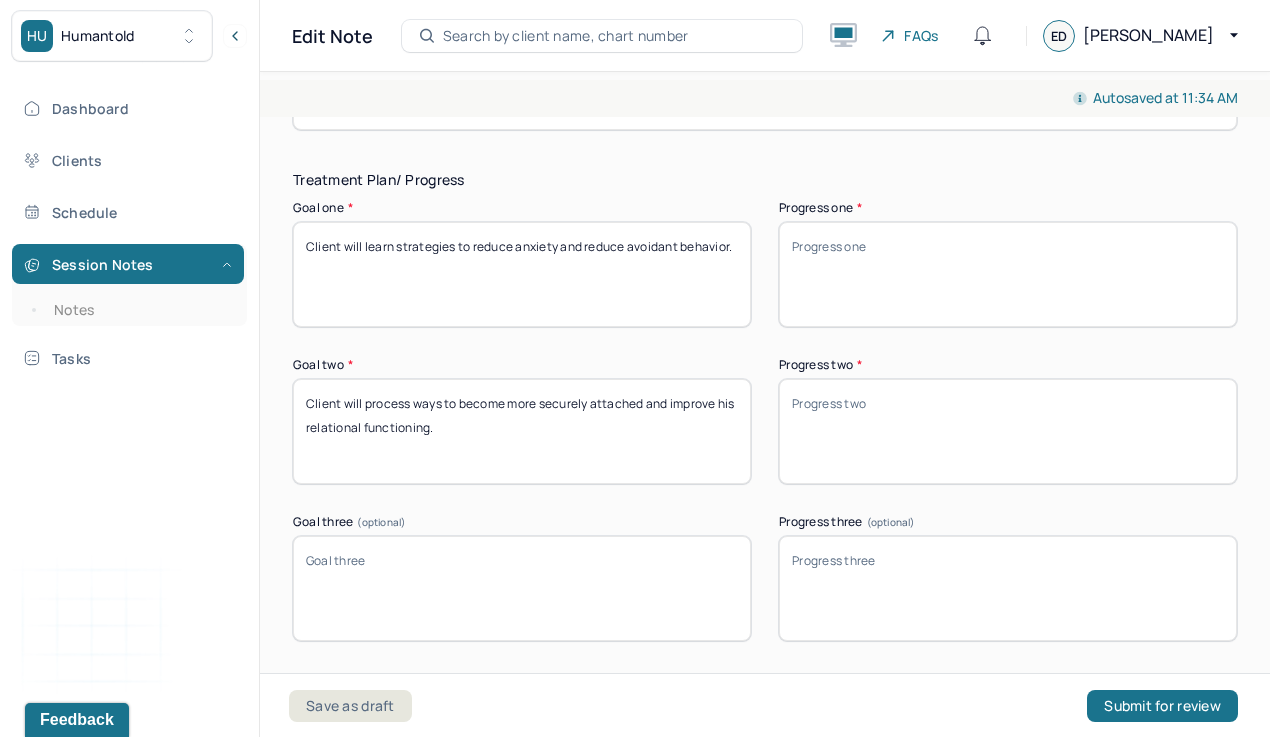 type on "Client was communicative and engaged throughout the session He was also receptive to therapist's observation of client thinking that "he is the problem."" 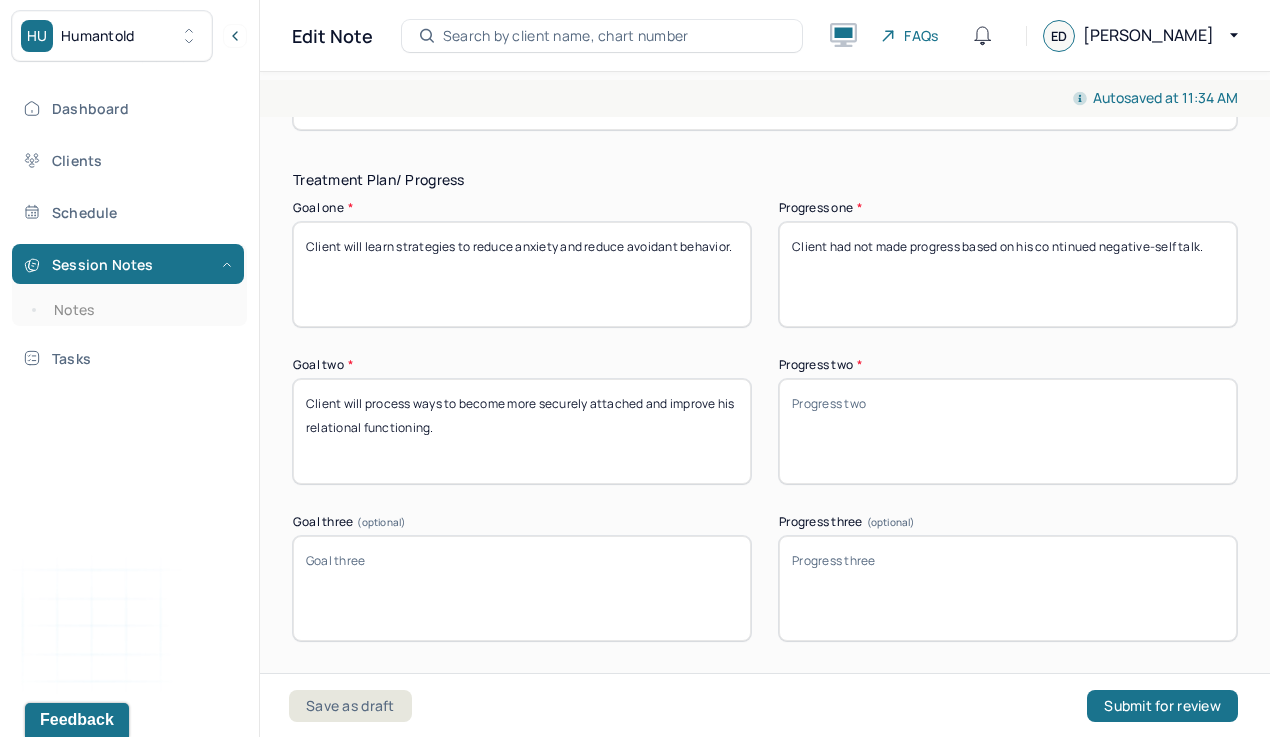 click on "Client had not made progress" at bounding box center (1008, 274) 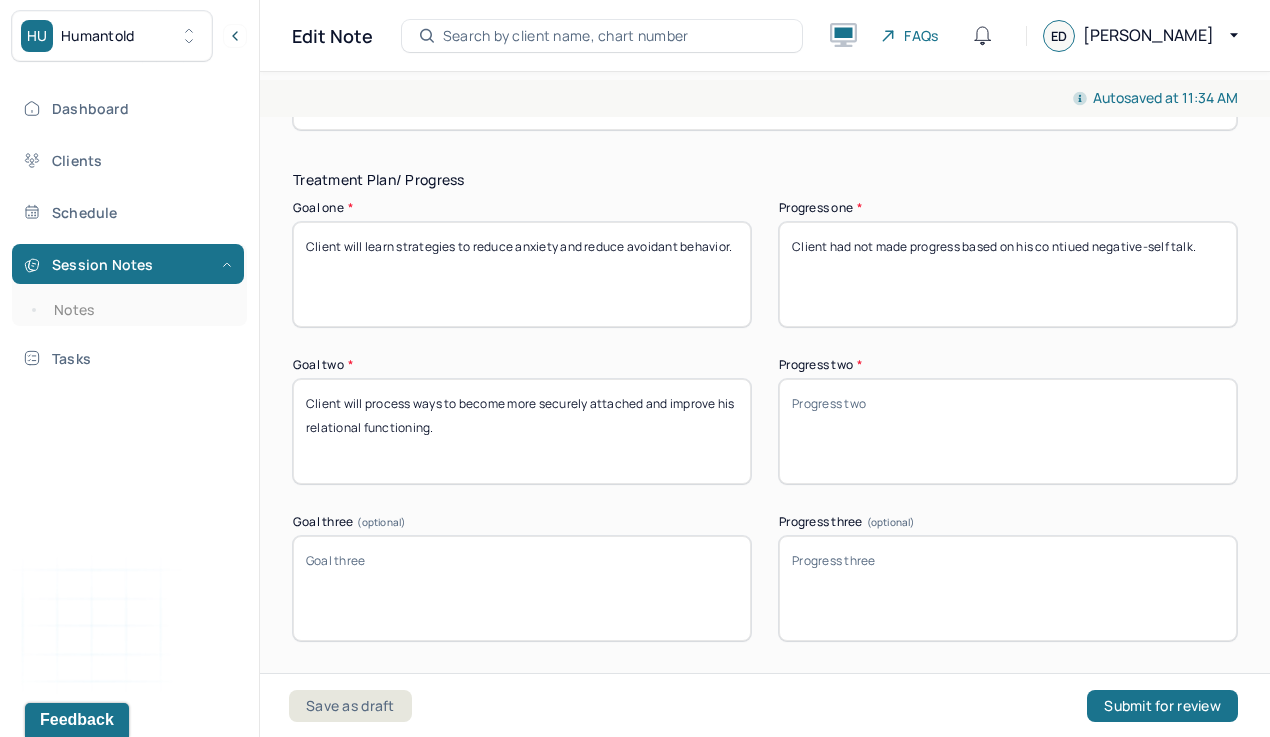click on "Client had not made progress" at bounding box center [1008, 274] 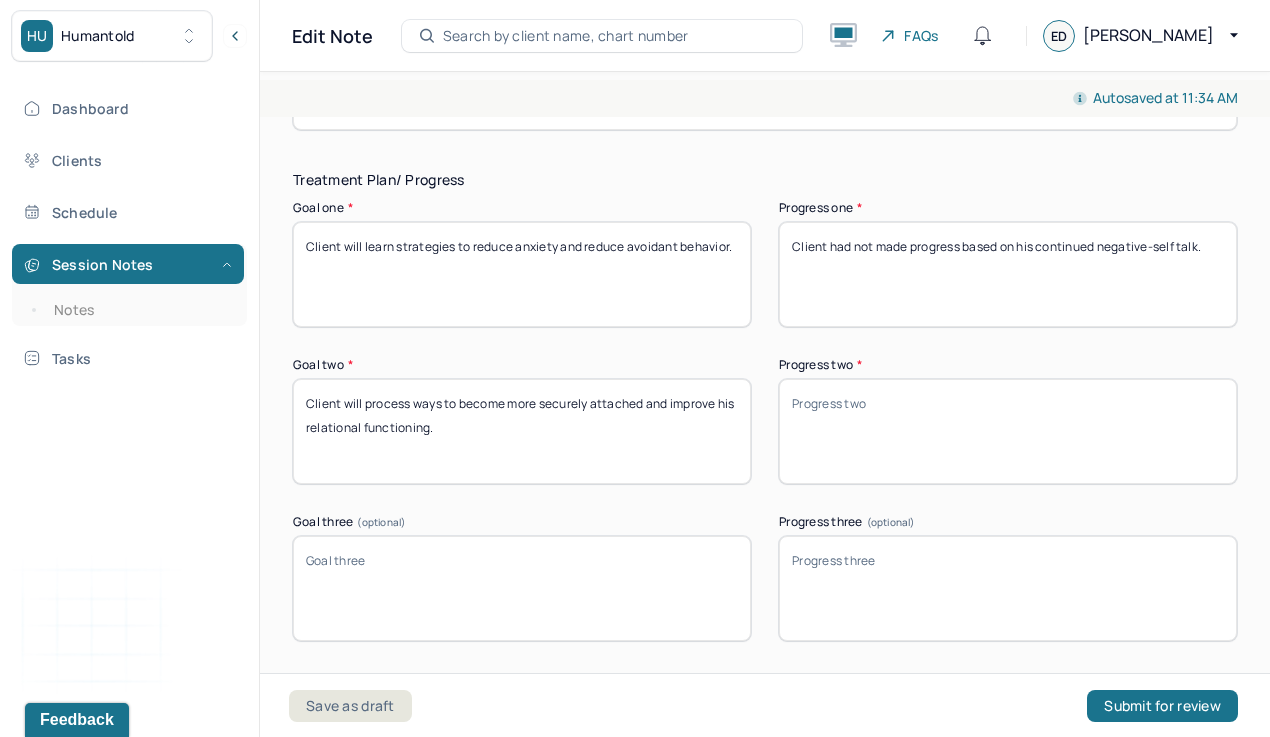 click on "Client had not made progress" at bounding box center [1008, 274] 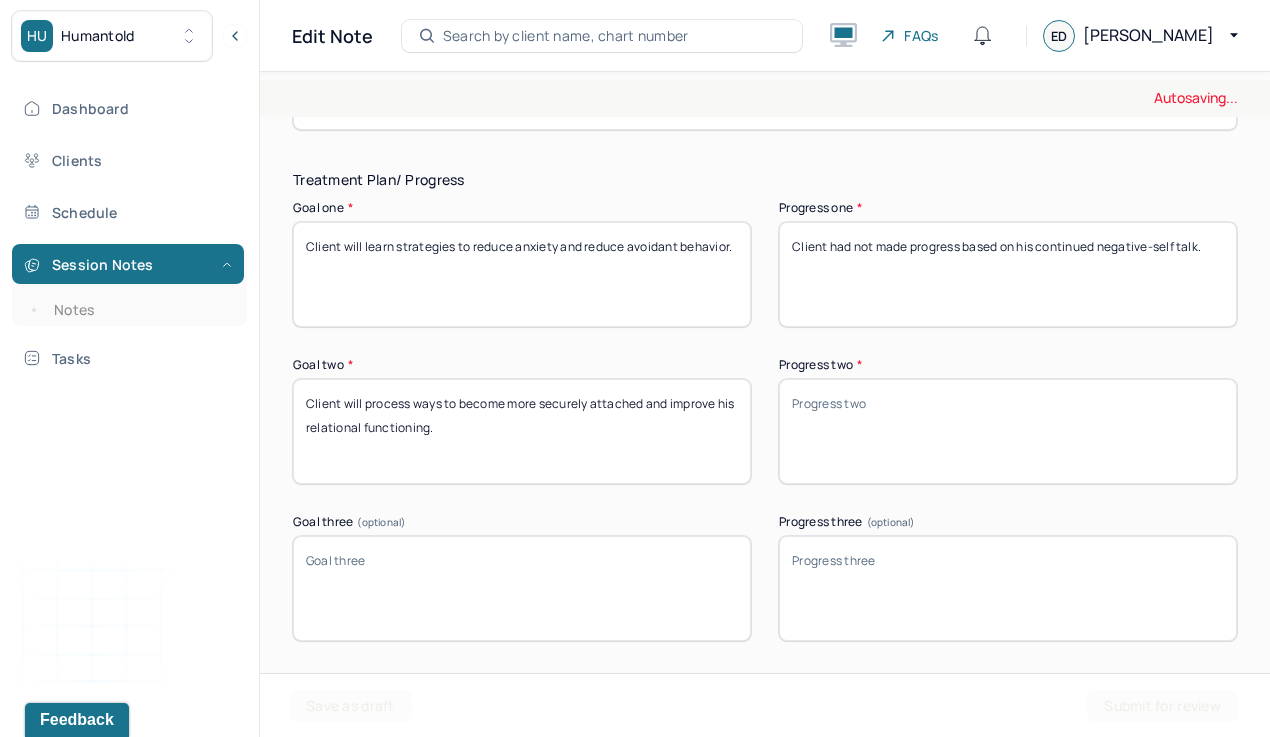 type on "Client had not made progress based on his continued negative-self talk." 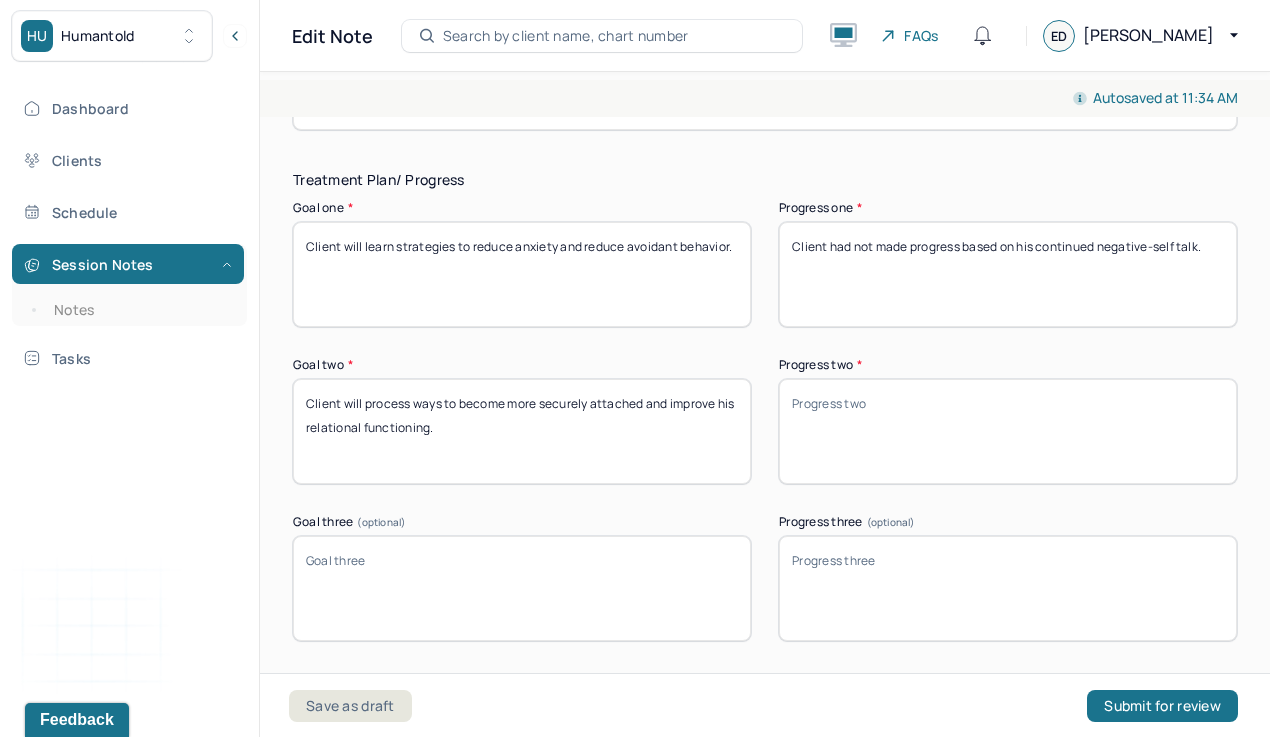 click on "Progress two *" at bounding box center [1008, 431] 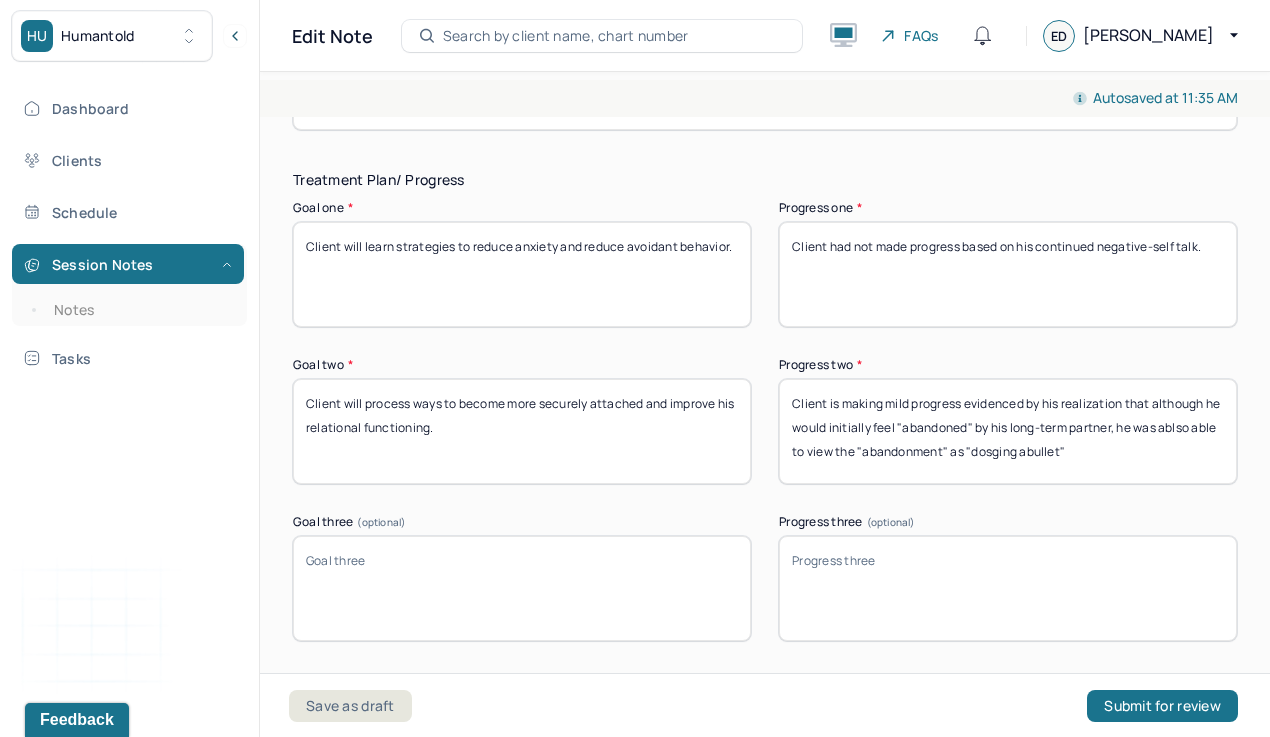 click on "Client is making mild progress evidenced by his" at bounding box center [1008, 431] 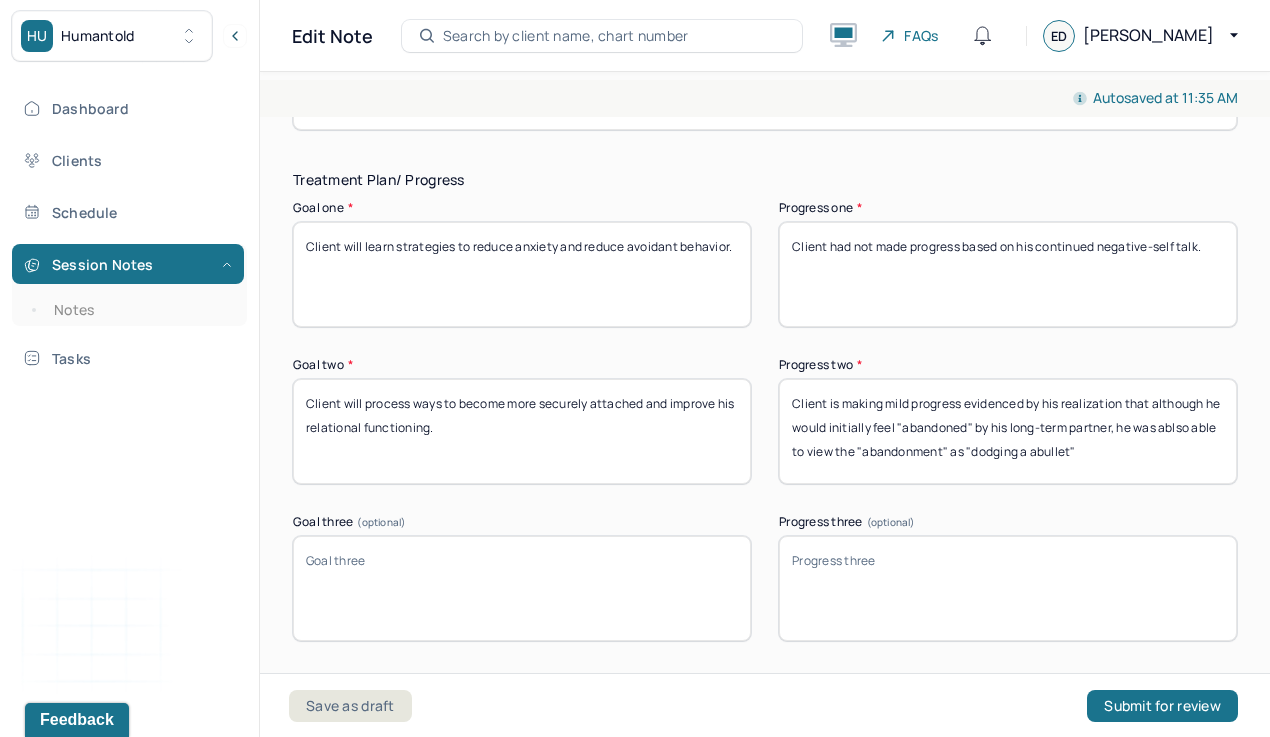 click on "Client is making mild progress evidenced by his" at bounding box center [1008, 431] 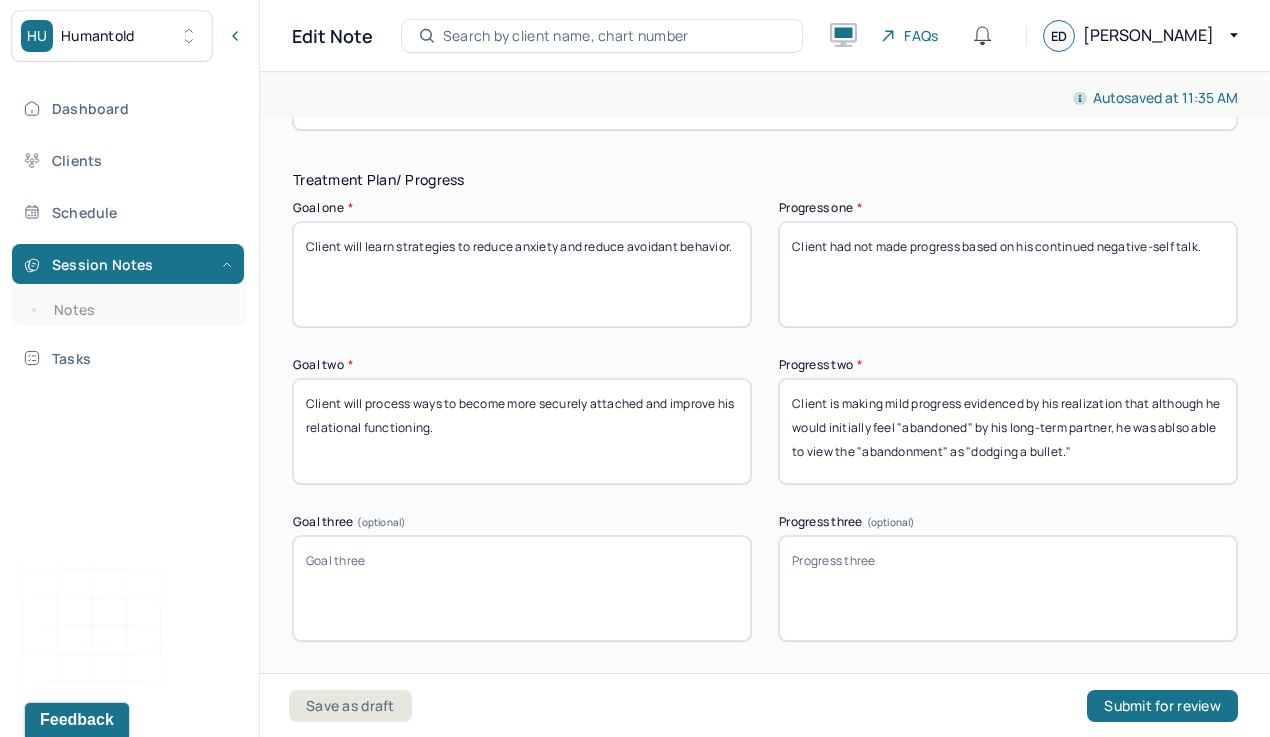 click on "Client is making mild progress evidenced by his" at bounding box center (1008, 431) 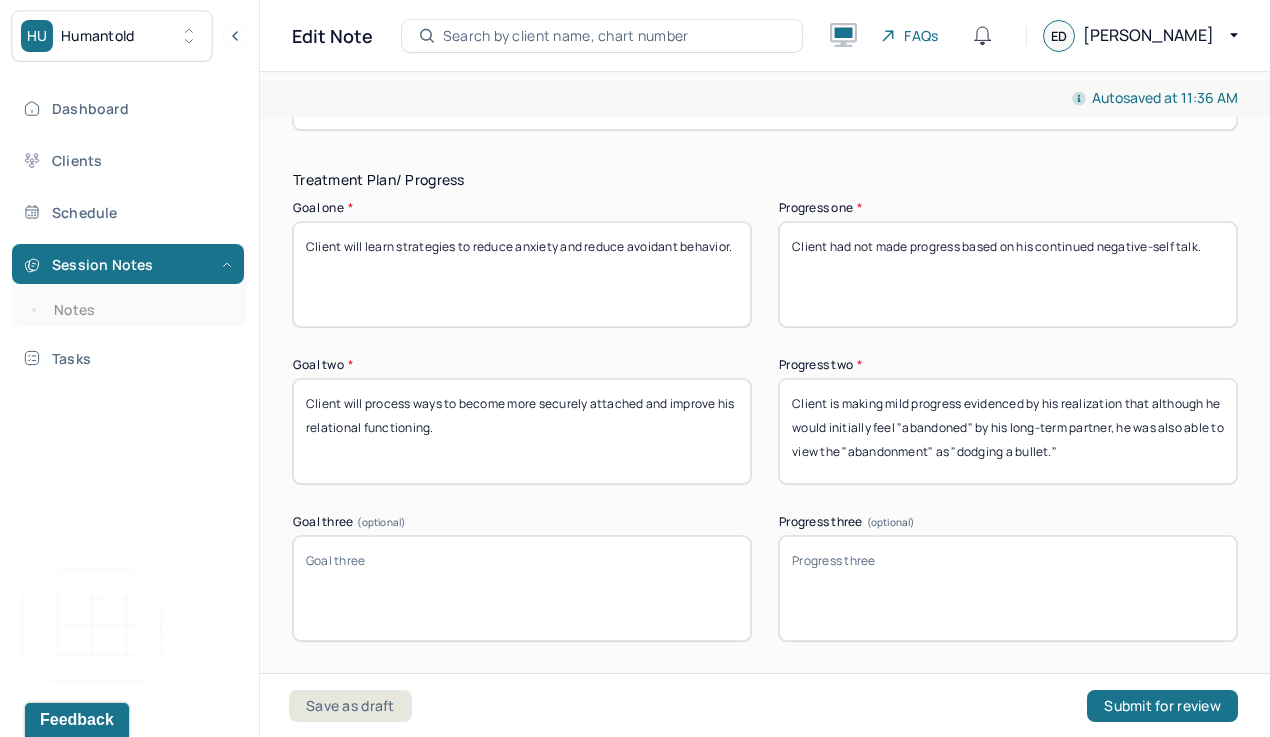 click on "Client is making mild progress evidenced by his realization that although he would initially feel "abandoned" by his long-term partner, he was also able to view the "abandonment" as "dodging a bullet."" at bounding box center (1008, 431) 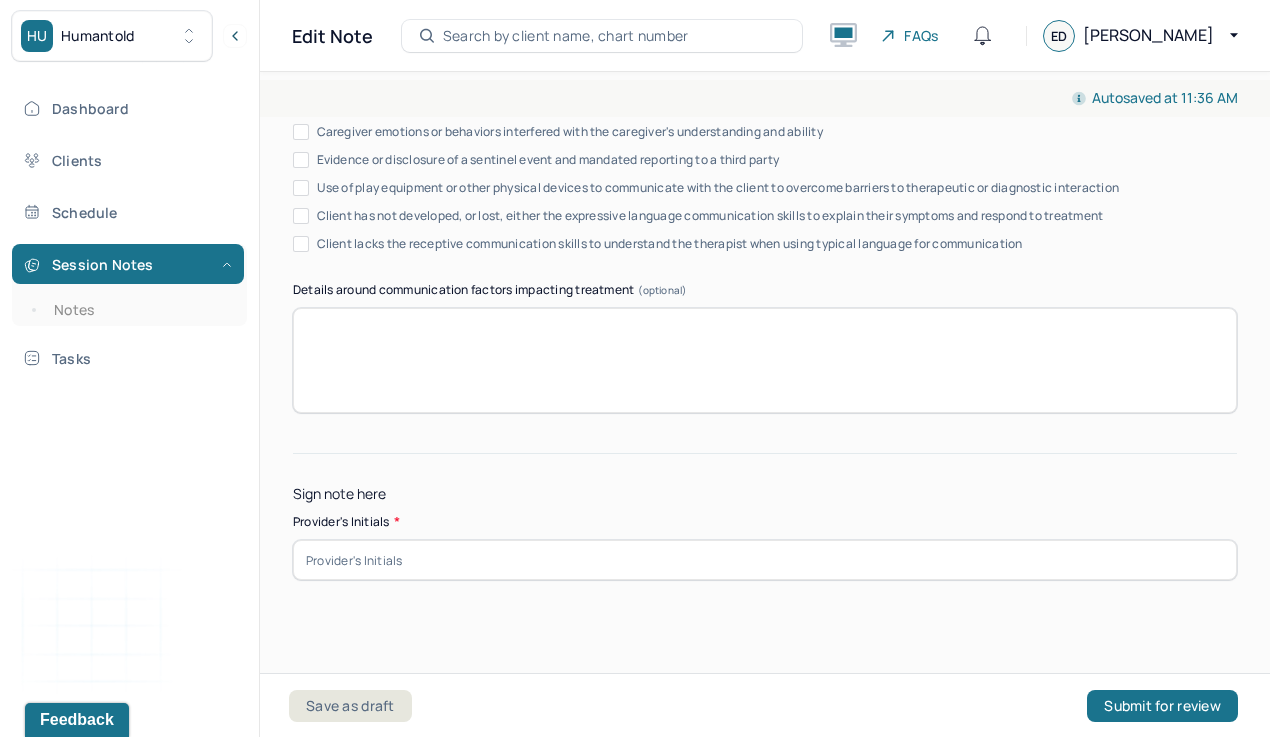 scroll, scrollTop: 3669, scrollLeft: 0, axis: vertical 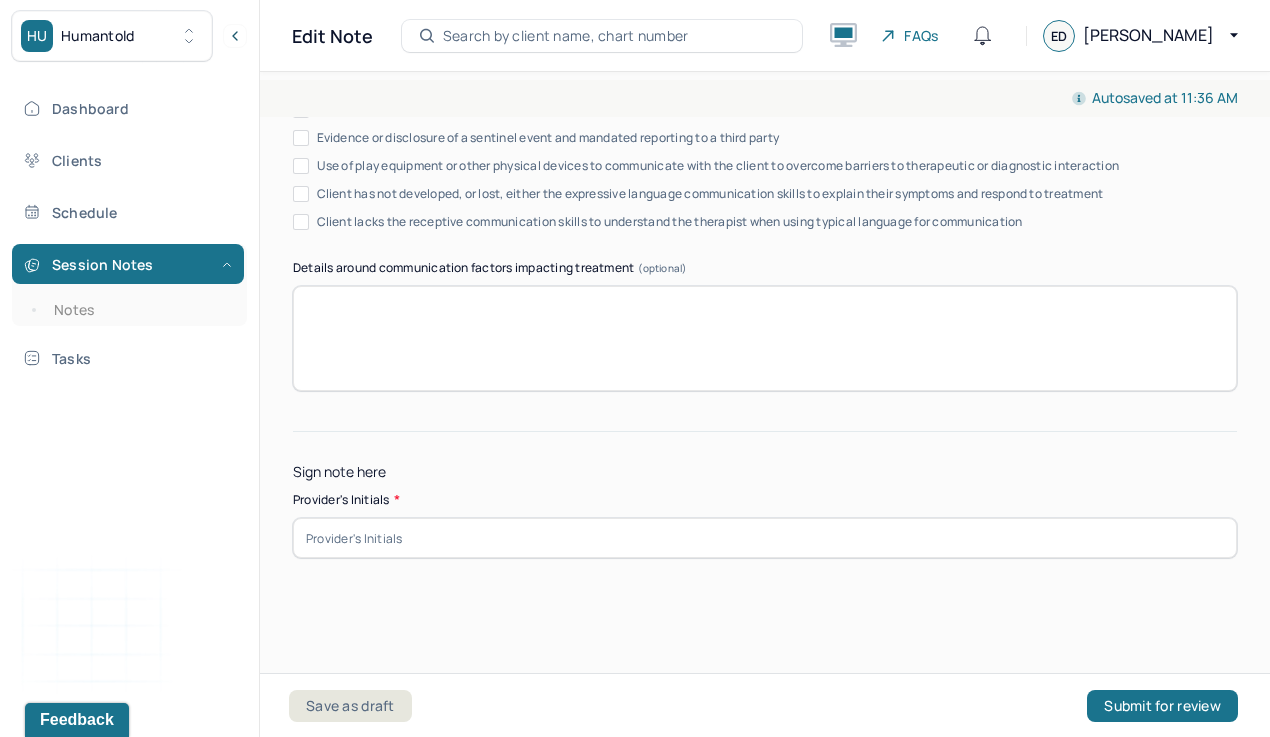 type on "Client is making mild progress evidenced by his realization that although he would initially feel "abandoned" by his long-term partner, he would also able to view the "abandonment" as "dodging a bullet."" 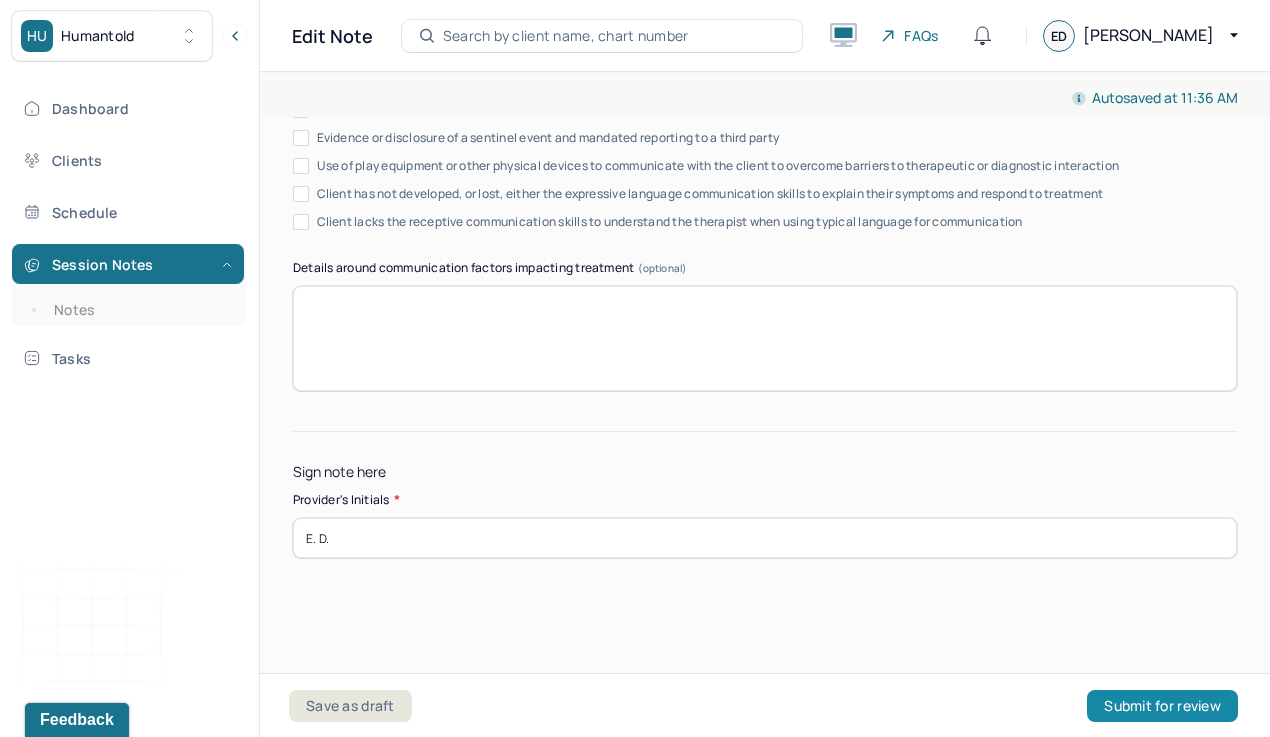 type on "E. D." 